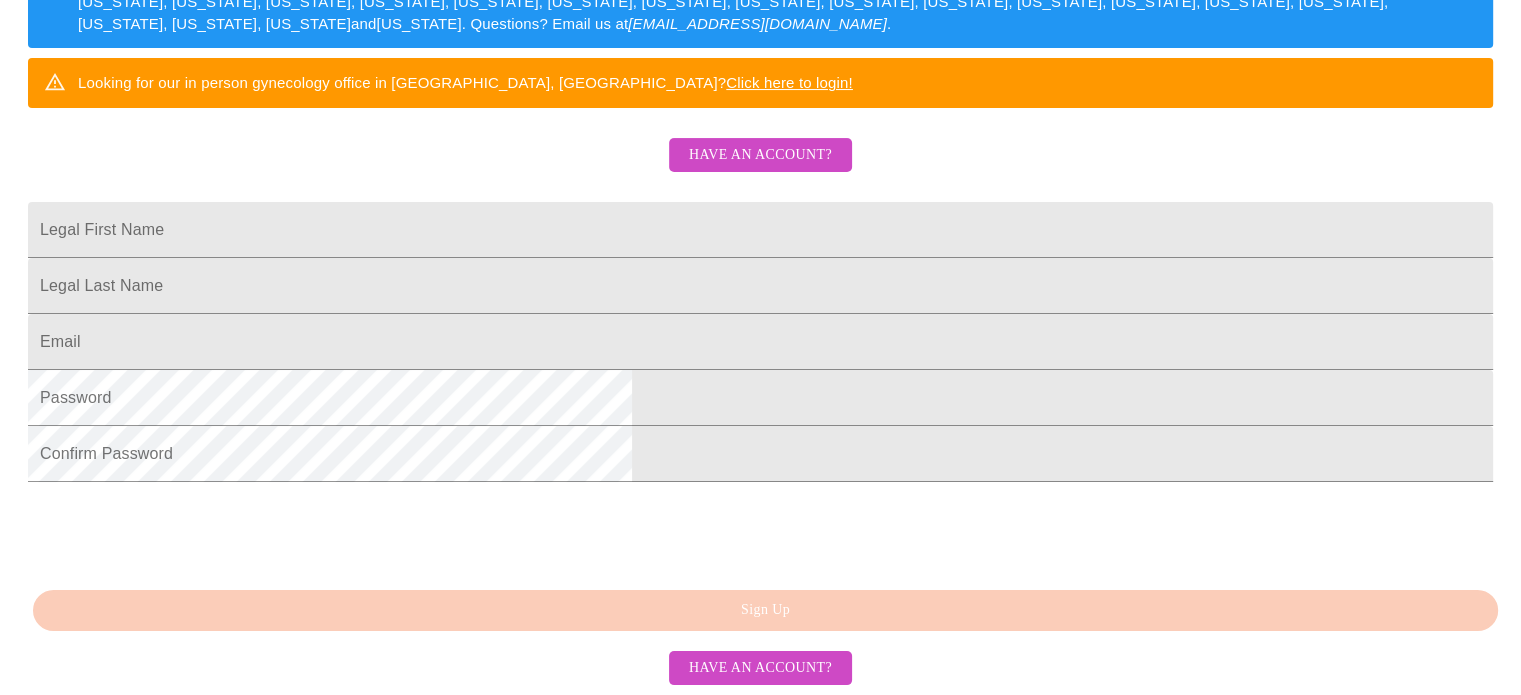 scroll, scrollTop: 400, scrollLeft: 0, axis: vertical 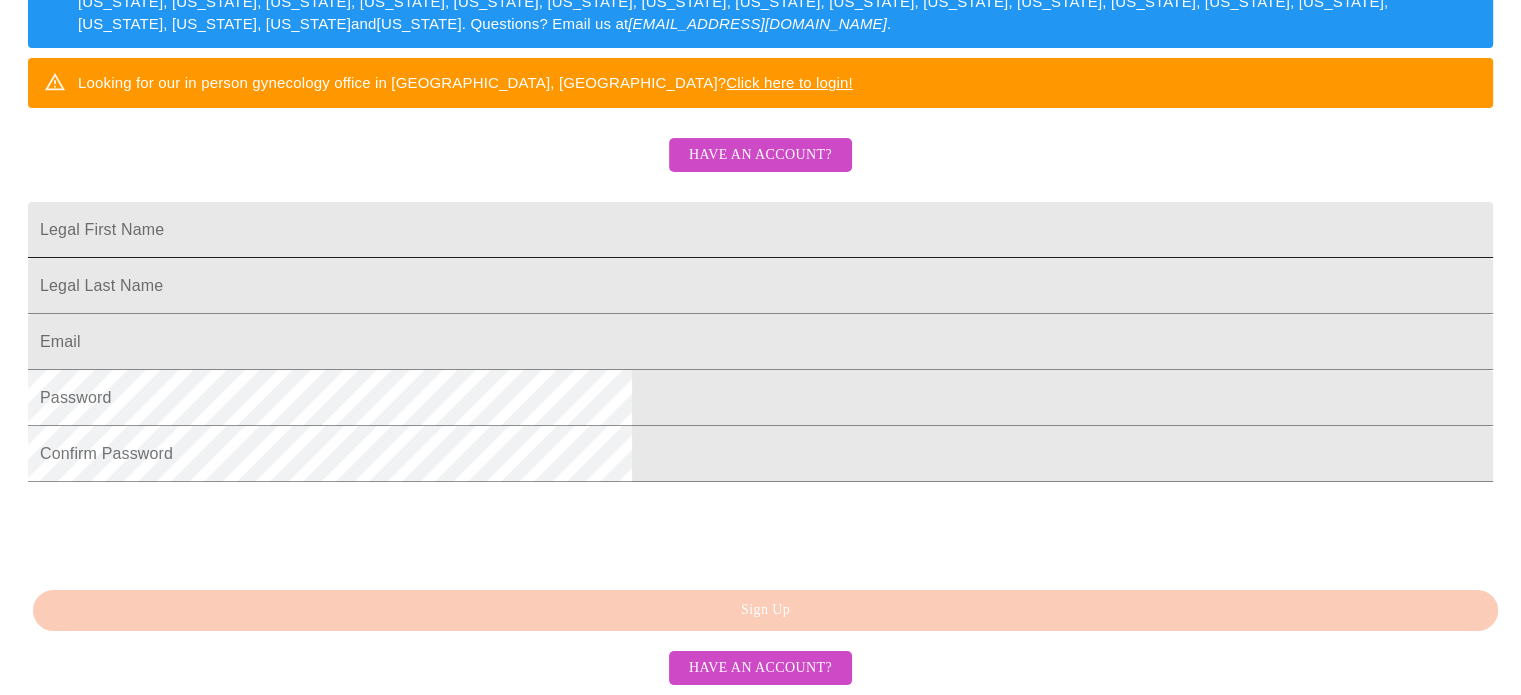 click on "Legal First Name" at bounding box center (760, 230) 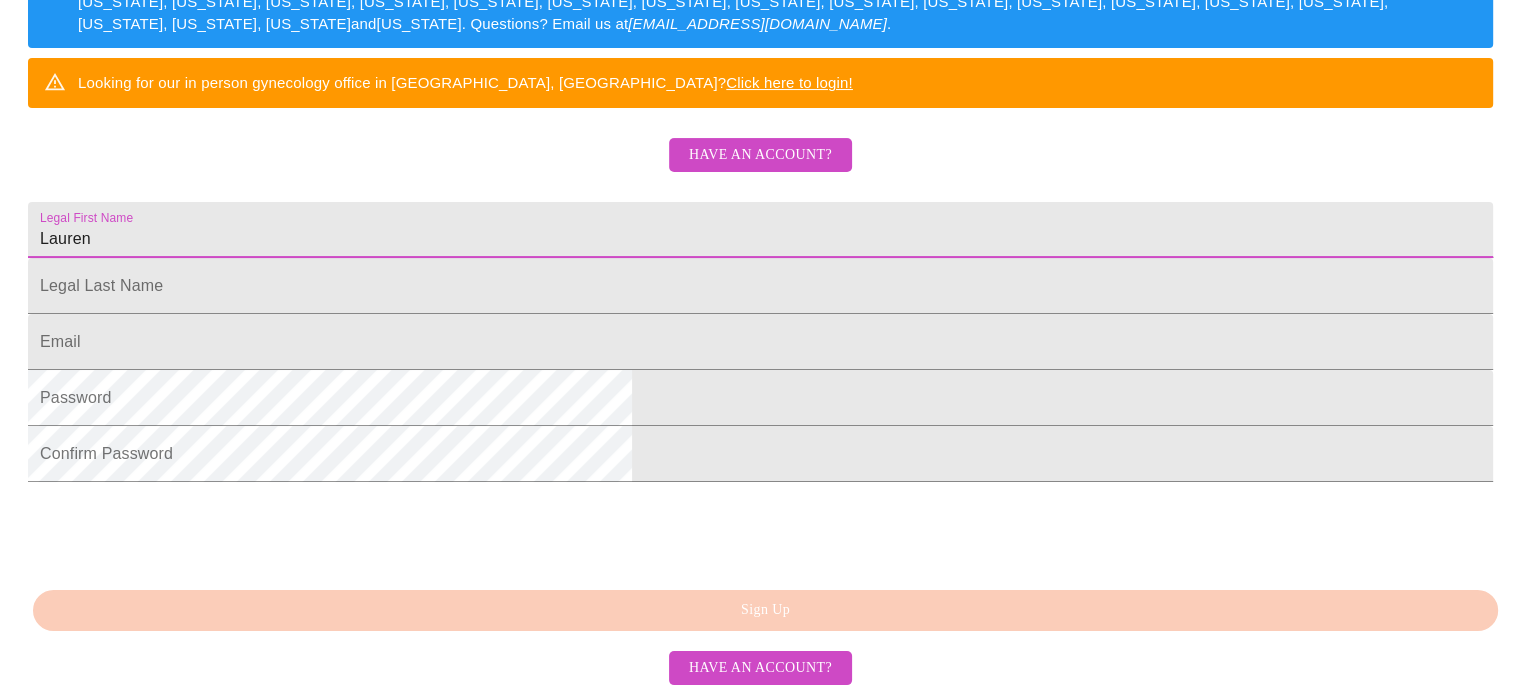 type on "Lauren" 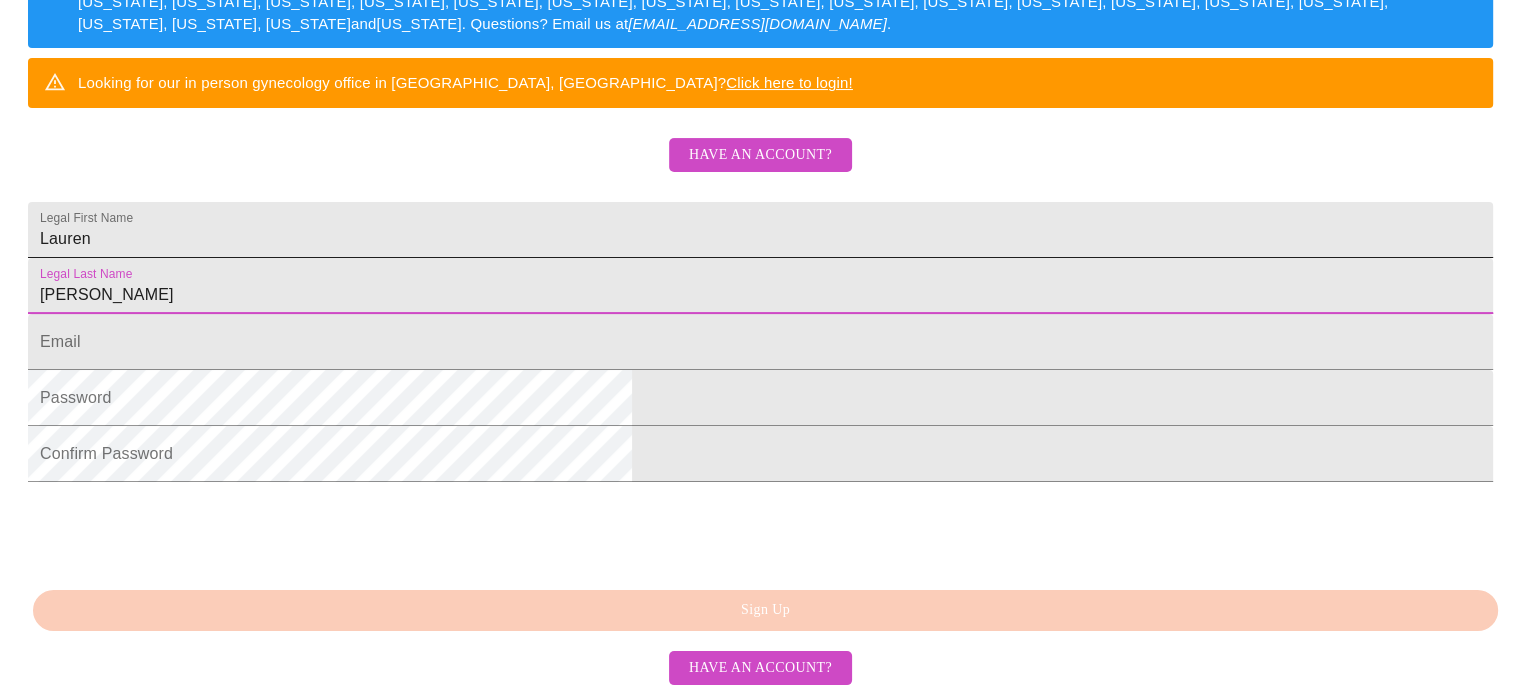 type on "[PERSON_NAME]" 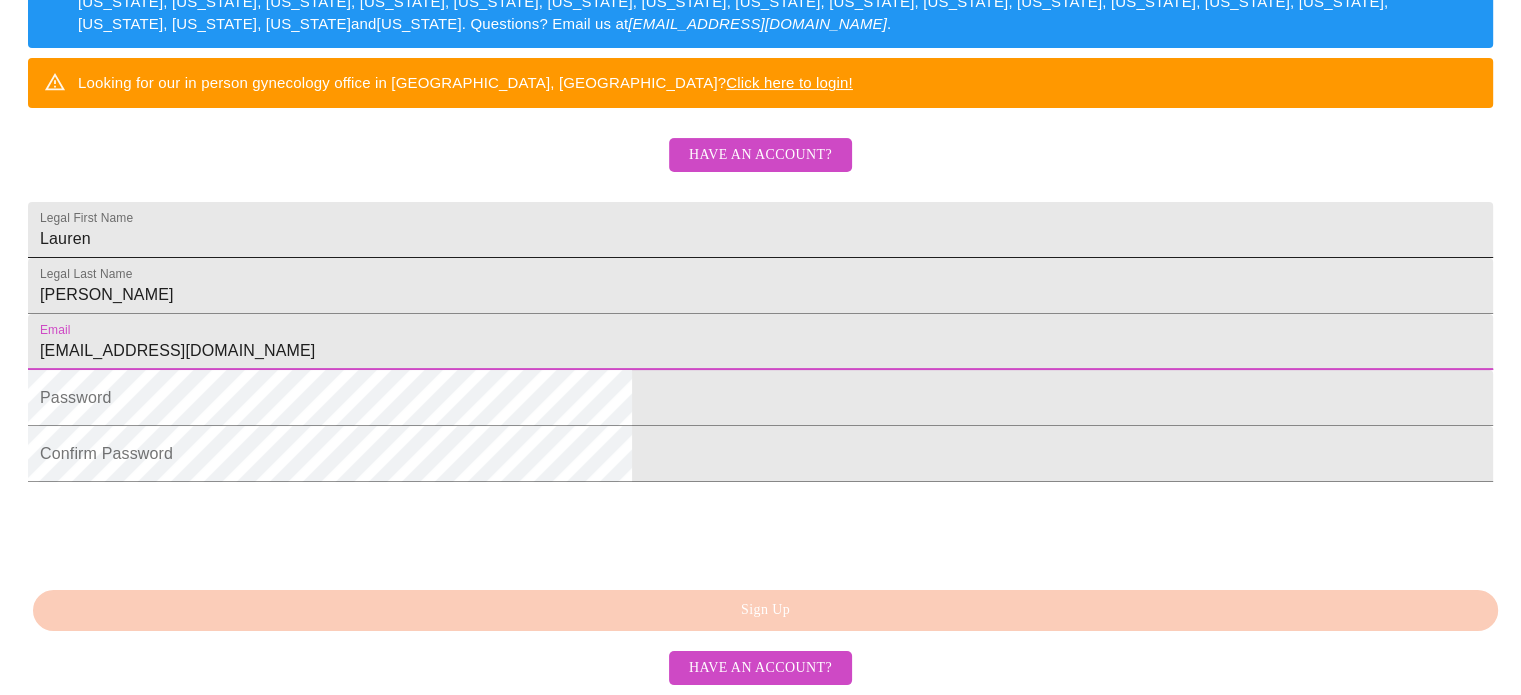 type on "[EMAIL_ADDRESS][DOMAIN_NAME]" 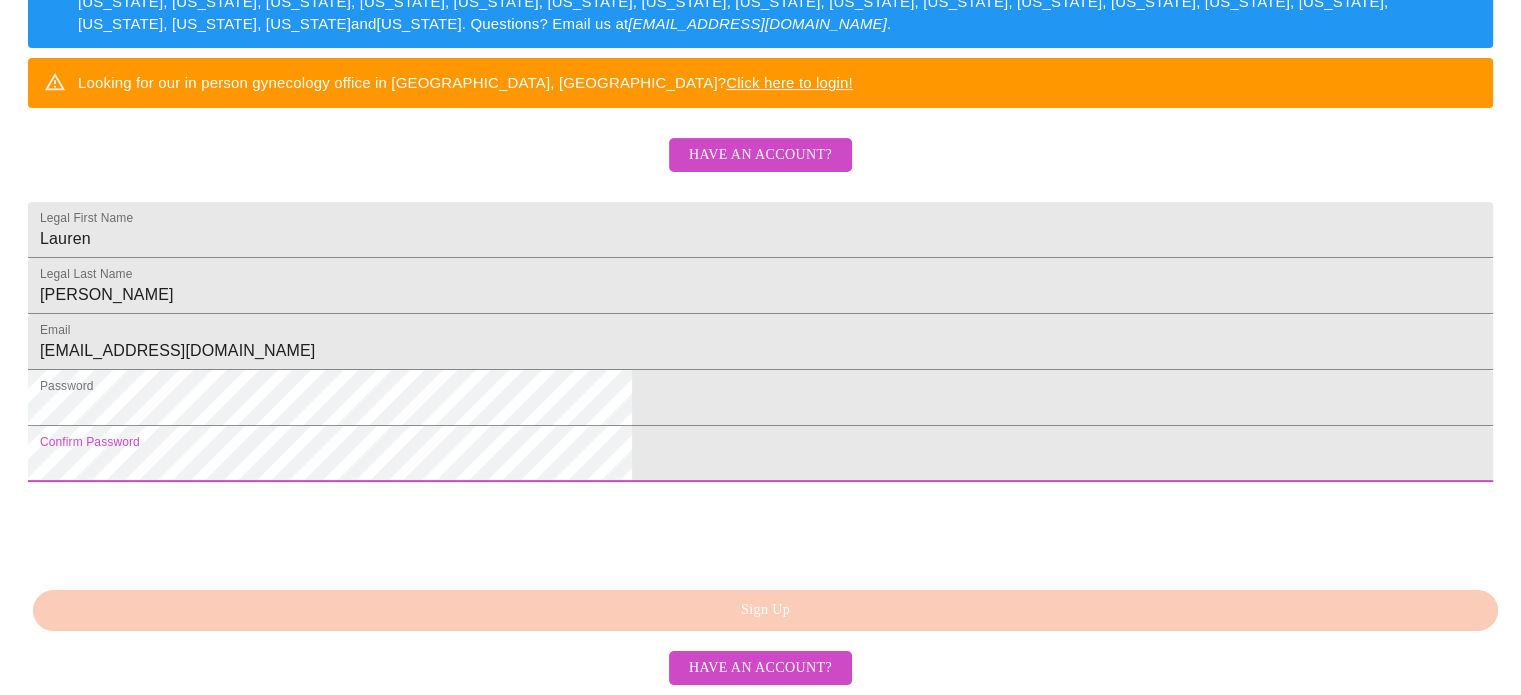 scroll, scrollTop: 522, scrollLeft: 0, axis: vertical 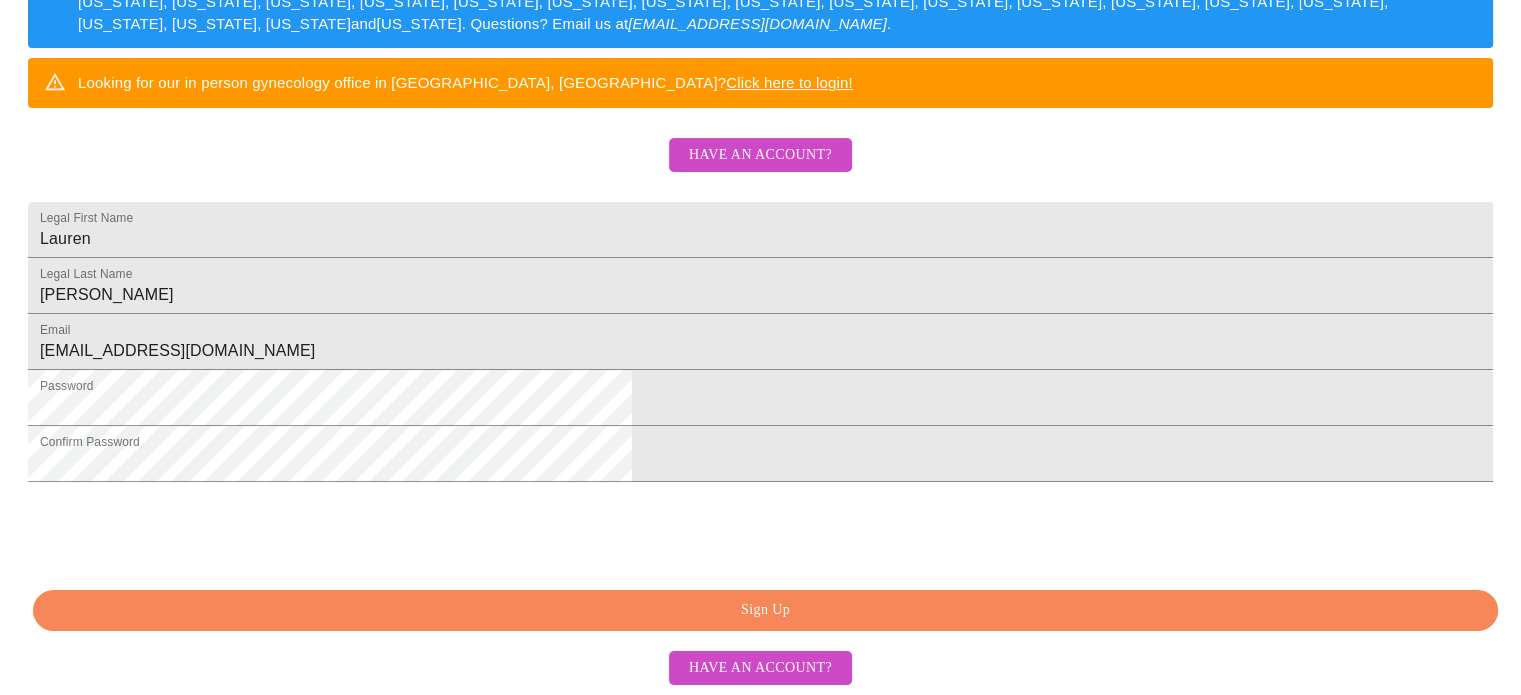 click on "Sign Up" at bounding box center (765, 610) 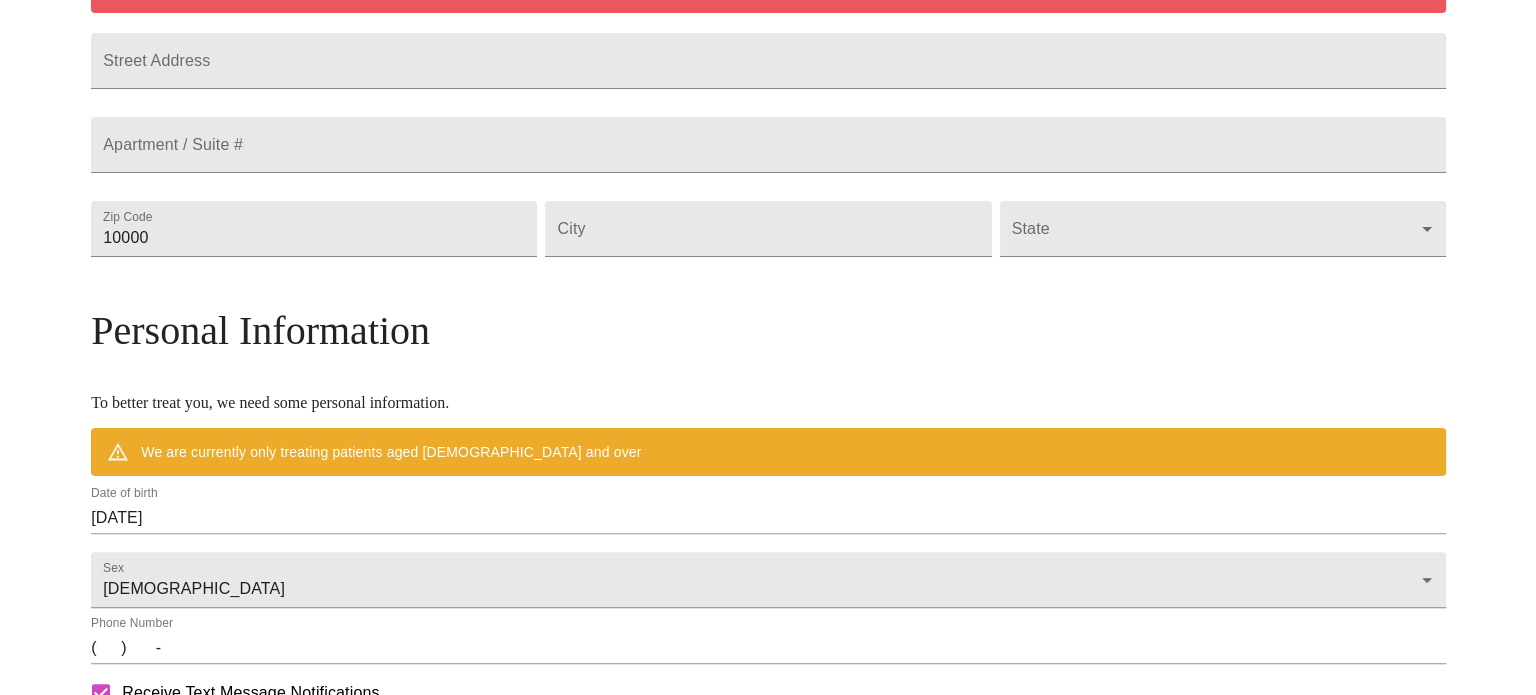 scroll, scrollTop: 444, scrollLeft: 0, axis: vertical 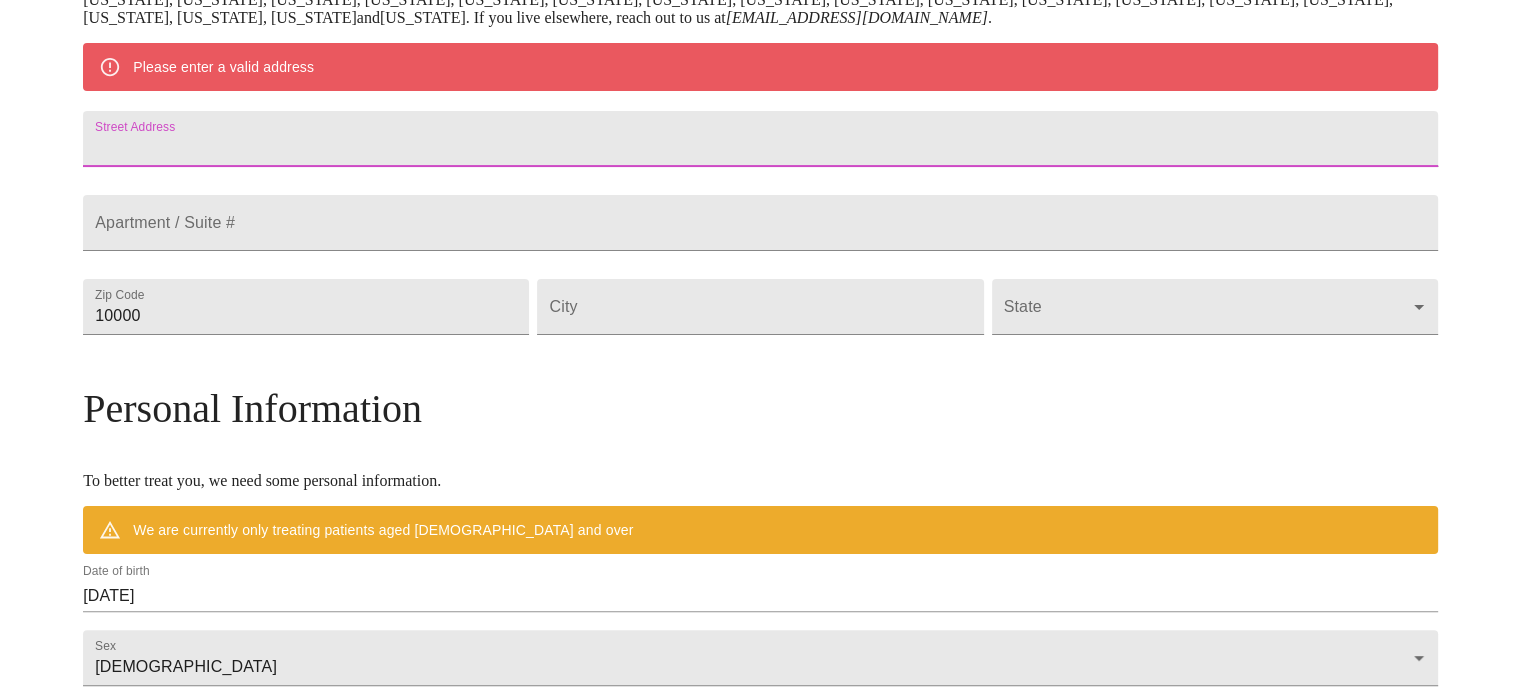 click on "Street Address" at bounding box center (760, 139) 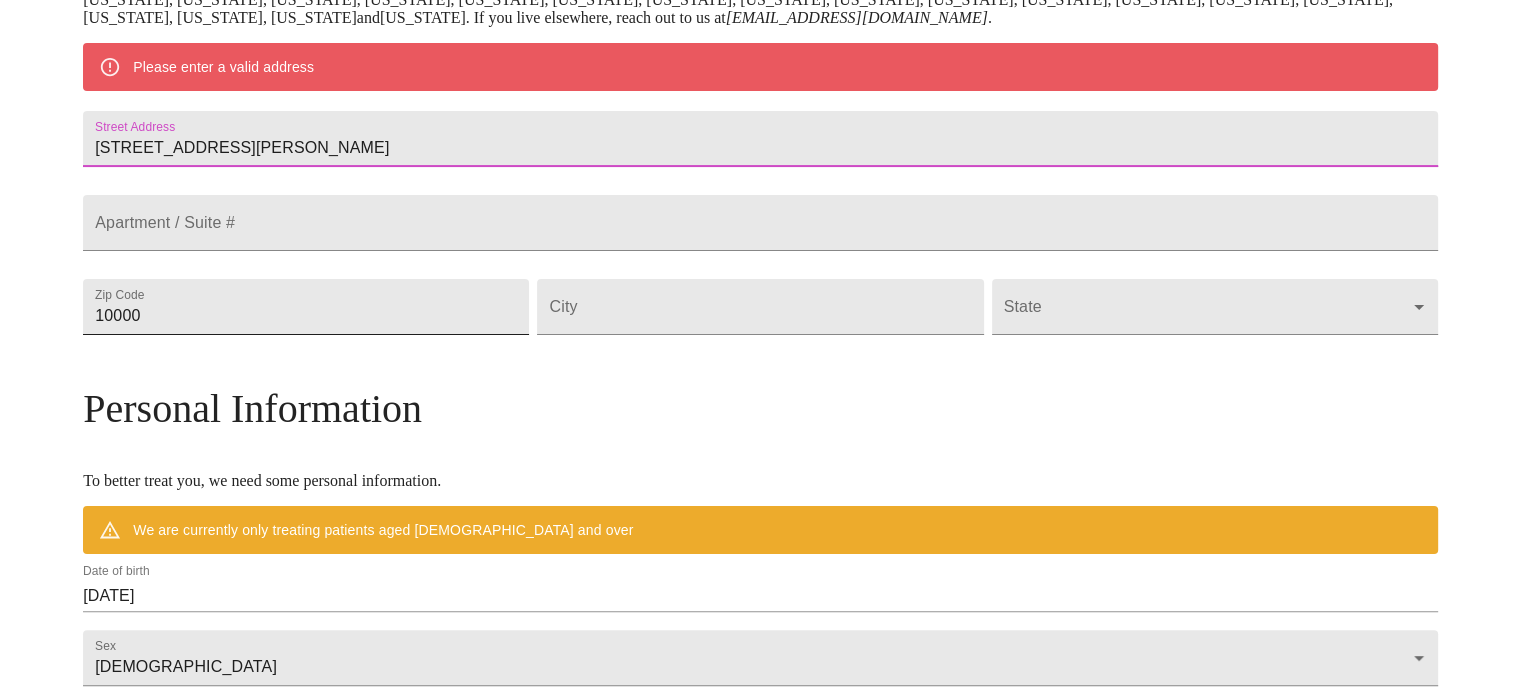 type on "[STREET_ADDRESS][PERSON_NAME]" 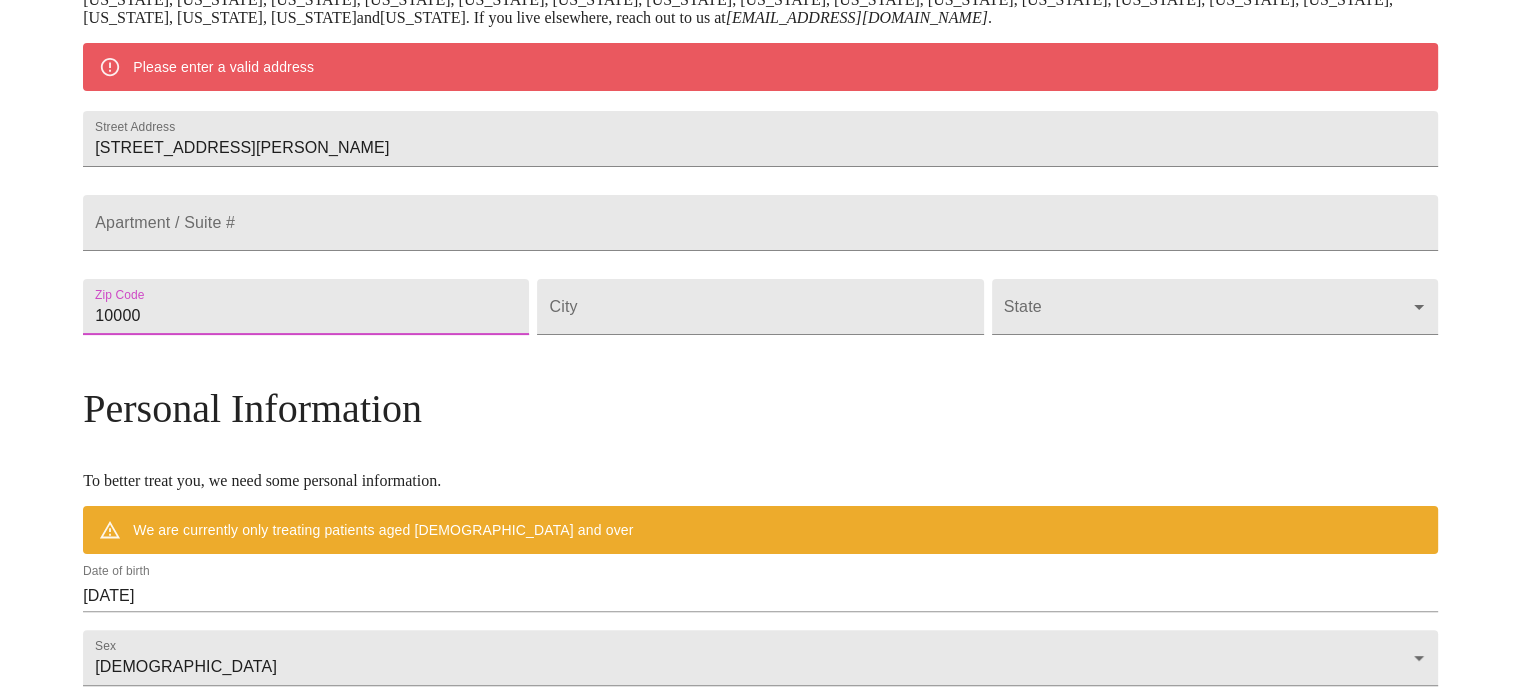 click on "10000" at bounding box center (306, 307) 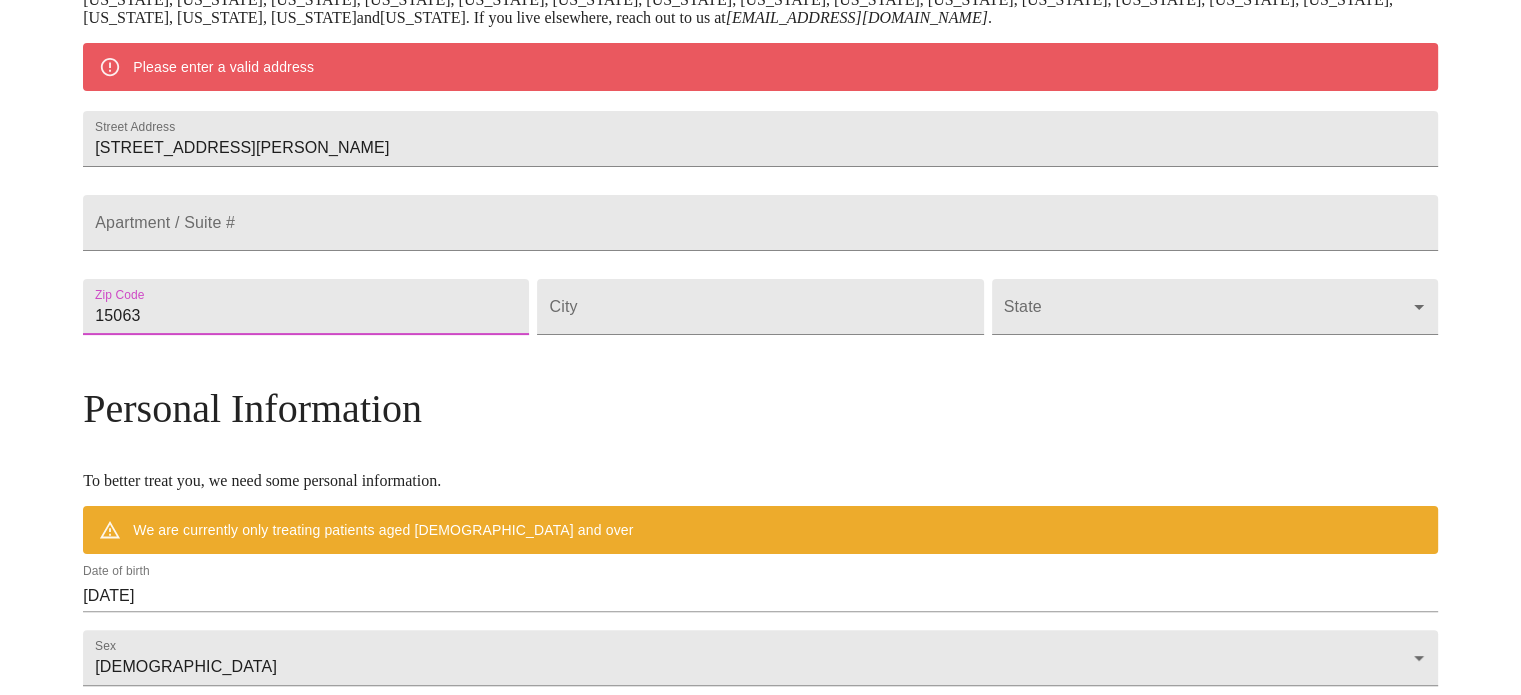 type on "15063" 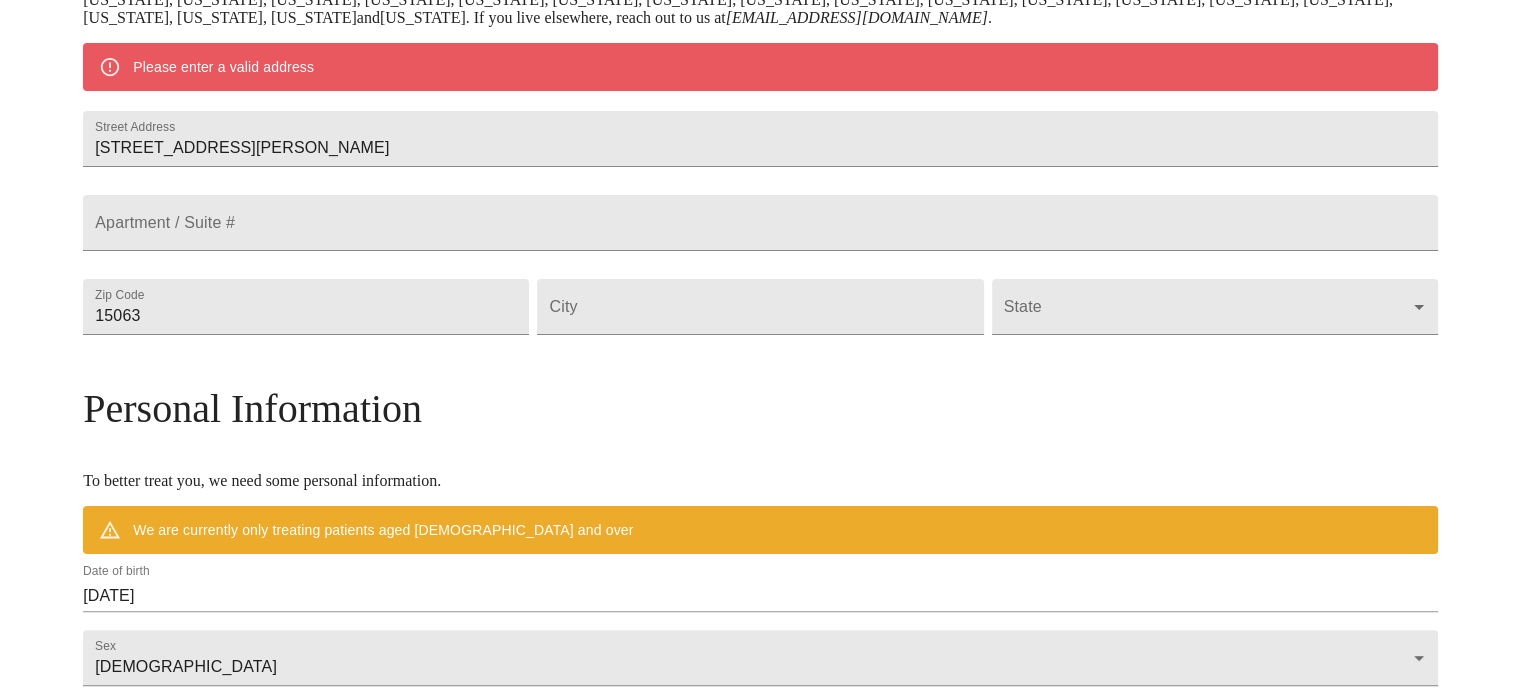 click on "City" at bounding box center (760, 307) 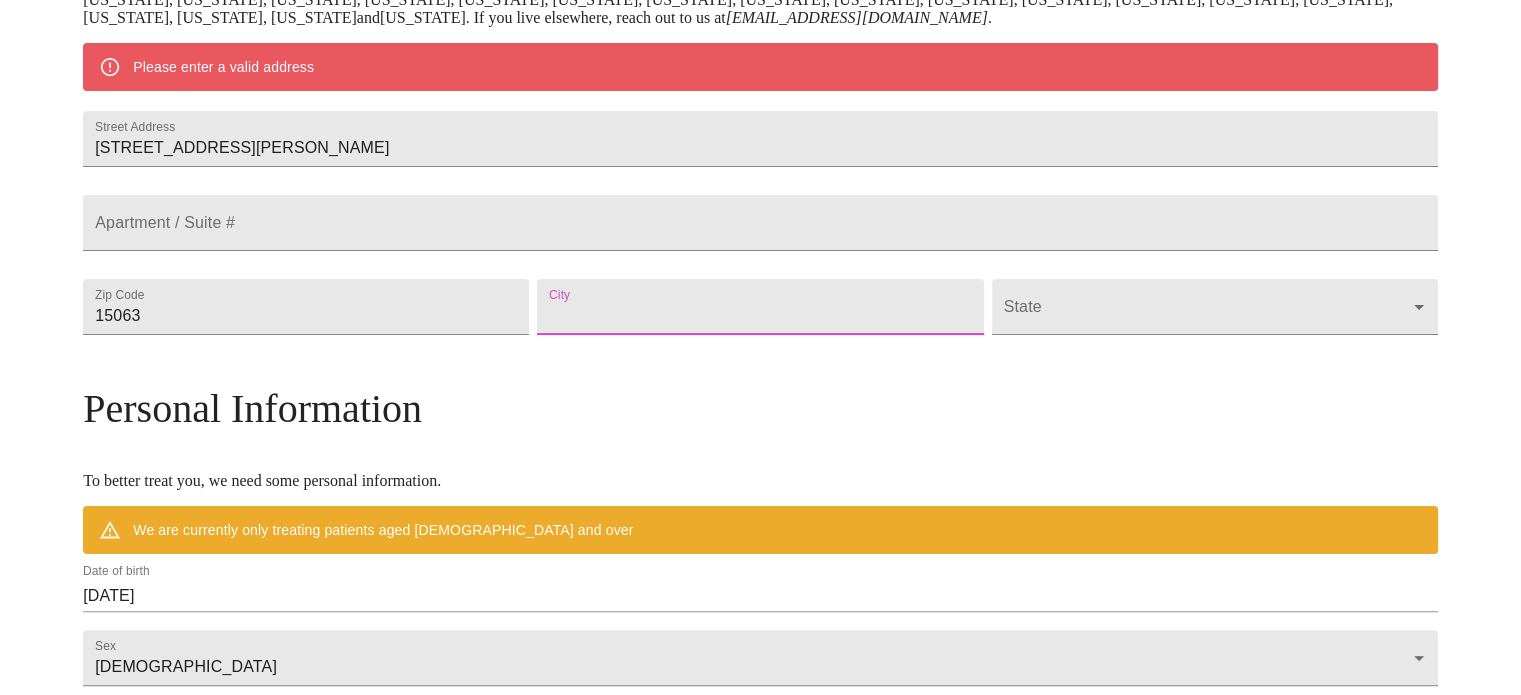 click on "Street Address" at bounding box center [760, 307] 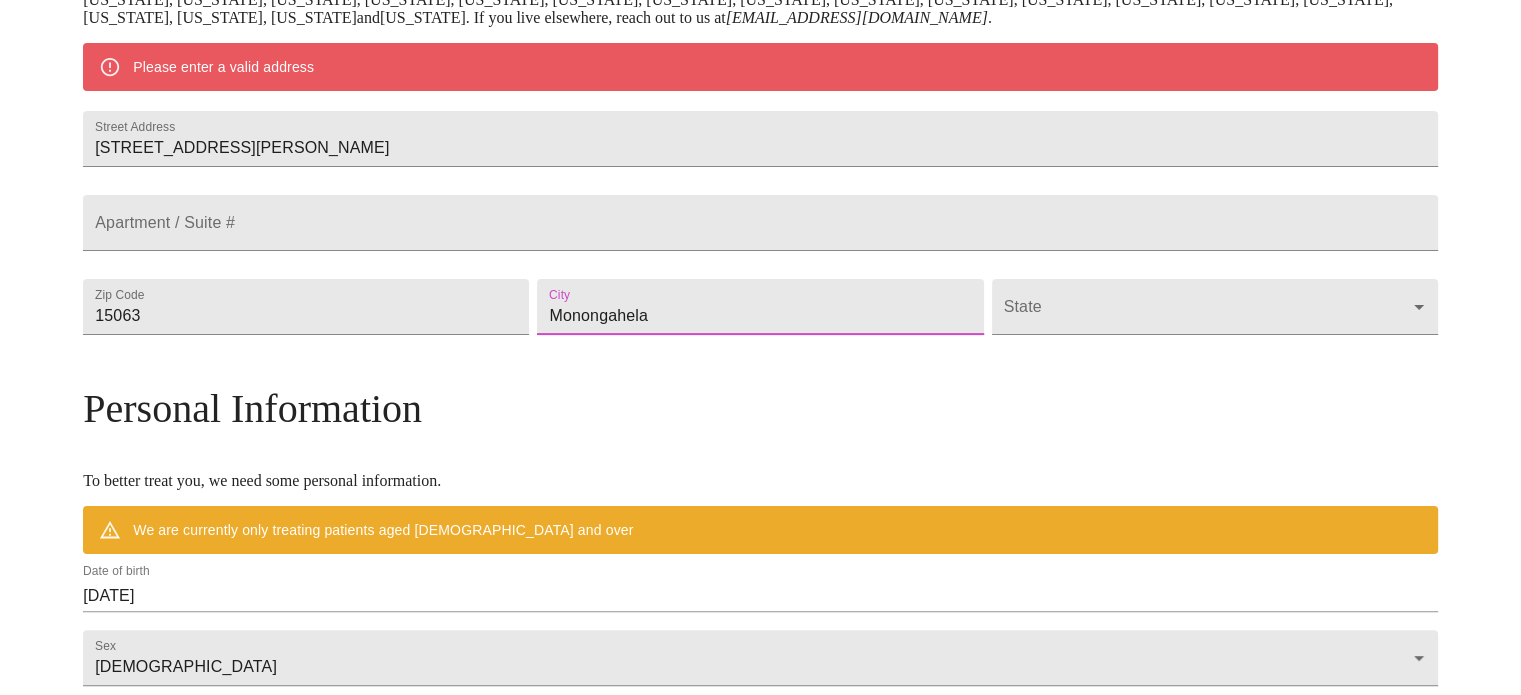 type on "Monongahela" 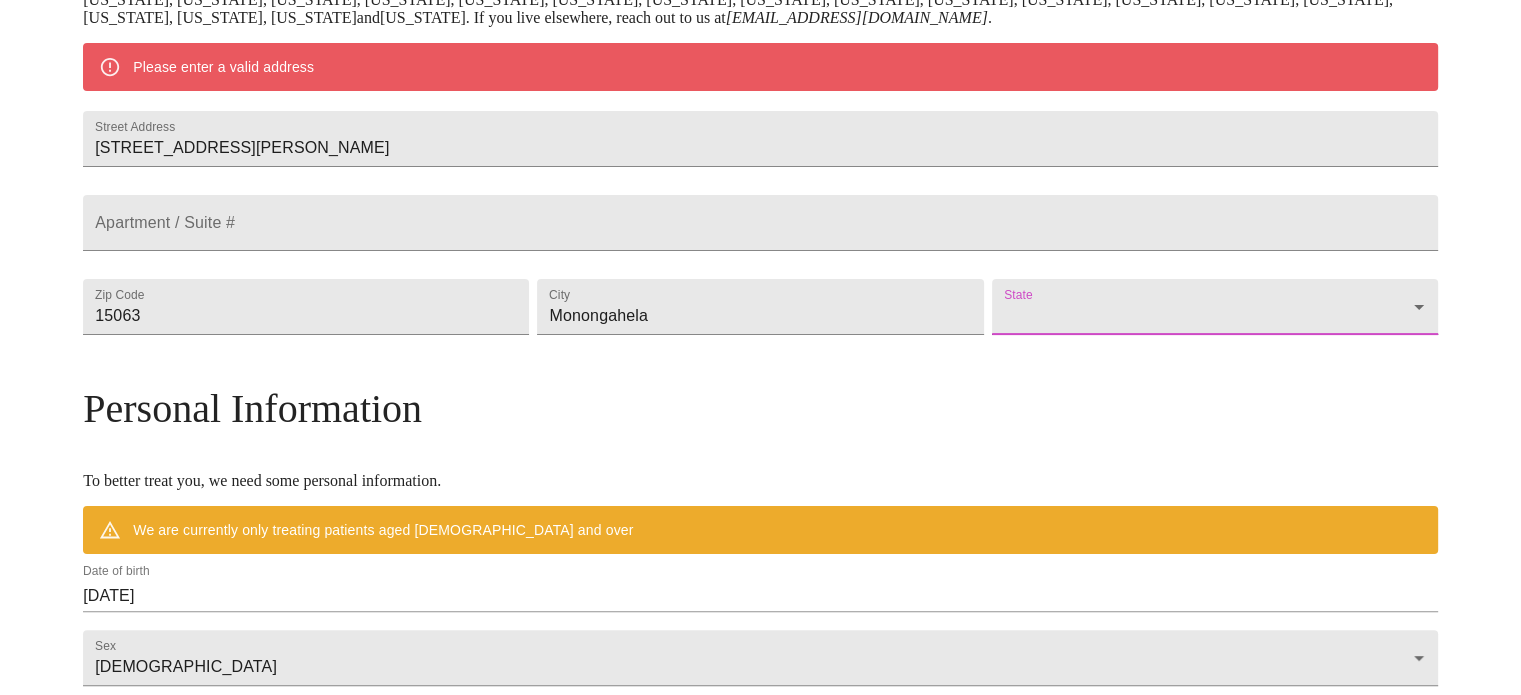 click on "MyMenopauseRx Welcome to MyMenopauseRx Since it's your first time here, you'll need to enter some medical and social information.  We'll guide you through it! Mailing Address We currently are only supporting patients from  [US_STATE], [US_STATE], [US_STATE], [US_STATE], [US_STATE], [US_STATE], [US_STATE], [US_STATE], [US_STATE], [US_STATE], [US_STATE], [US_STATE], [US_STATE], [US_STATE], [US_STATE], [US_STATE], [US_STATE], [US_STATE], [US_STATE], [US_STATE], [US_STATE], [US_STATE], [US_STATE], [US_STATE], [US_STATE], [US_STATE], [US_STATE], [US_STATE]  and  [US_STATE] . If you live elsewhere, reach out to us at  [EMAIL_ADDRESS][DOMAIN_NAME] . Please enter a valid address Street Address [STREET_ADDRESS][GEOGRAPHIC_DATA][PERSON_NAME] / Suite # Zip Code [GEOGRAPHIC_DATA] ​ Personal Information To better treat you, we need some personal information. We are currently only treating patients aged [DEMOGRAPHIC_DATA] and over Date of birth [DEMOGRAPHIC_DATA] Sex [DEMOGRAPHIC_DATA] [DEMOGRAPHIC_DATA] Phone Number (   )    - Receive Text Message Notifications Terms of Service & Privacy Policy By  Continuing Terms of Service  and our  ." at bounding box center [760, 343] 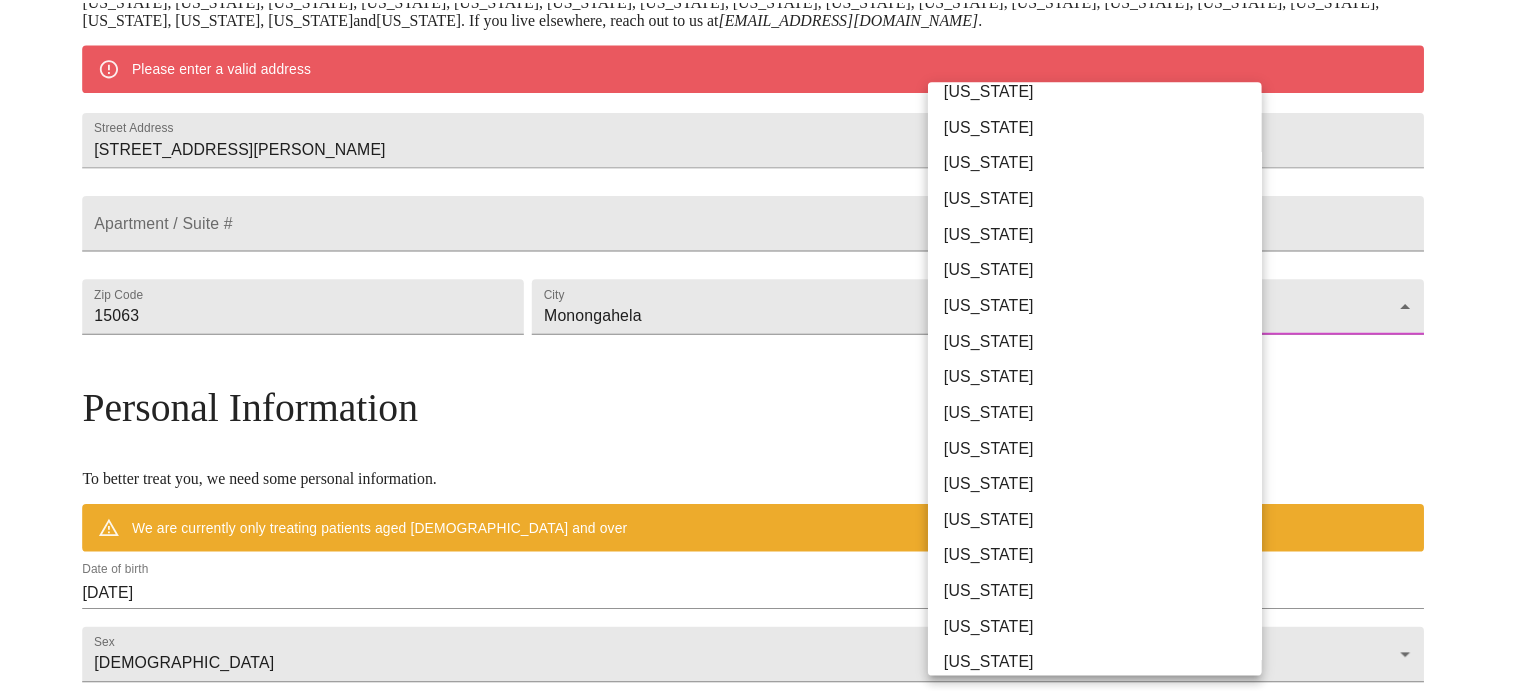 scroll, scrollTop: 1000, scrollLeft: 0, axis: vertical 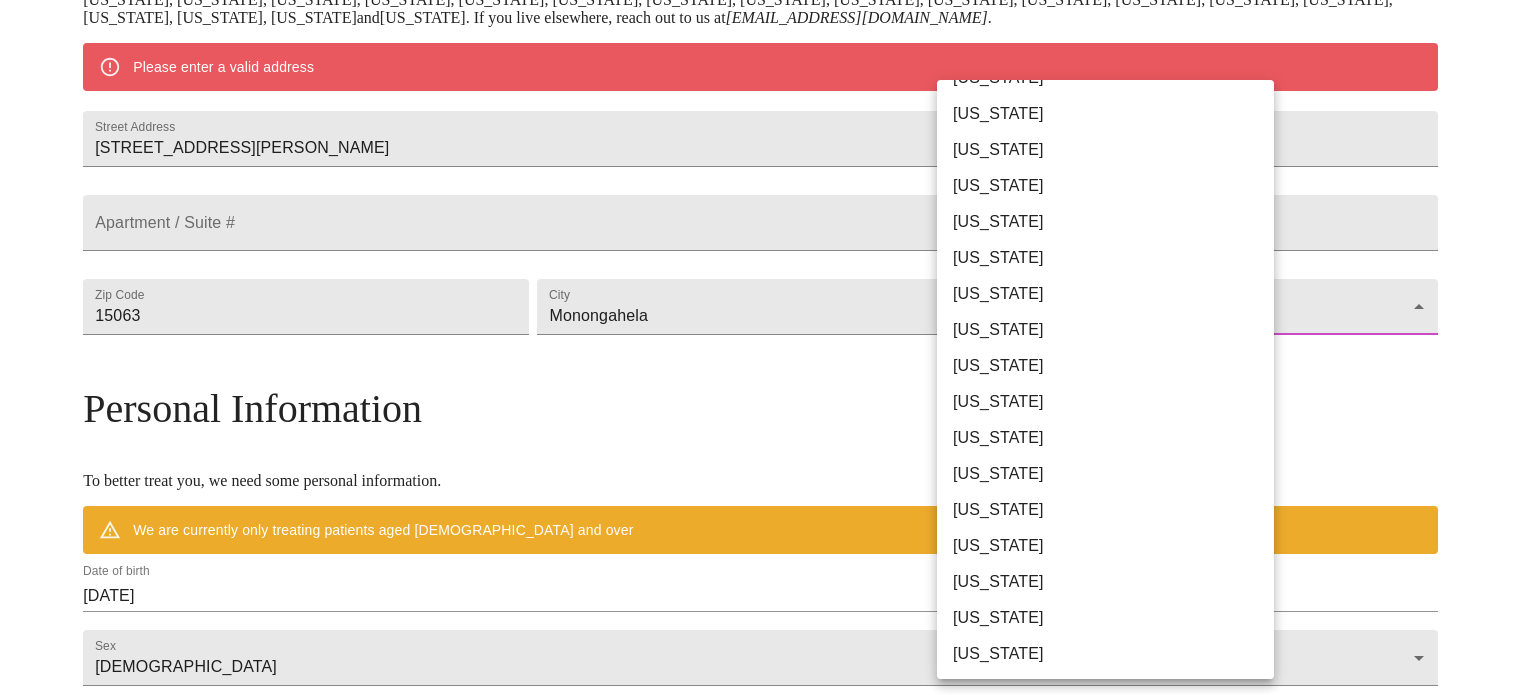 click on "[US_STATE]" at bounding box center [1113, 438] 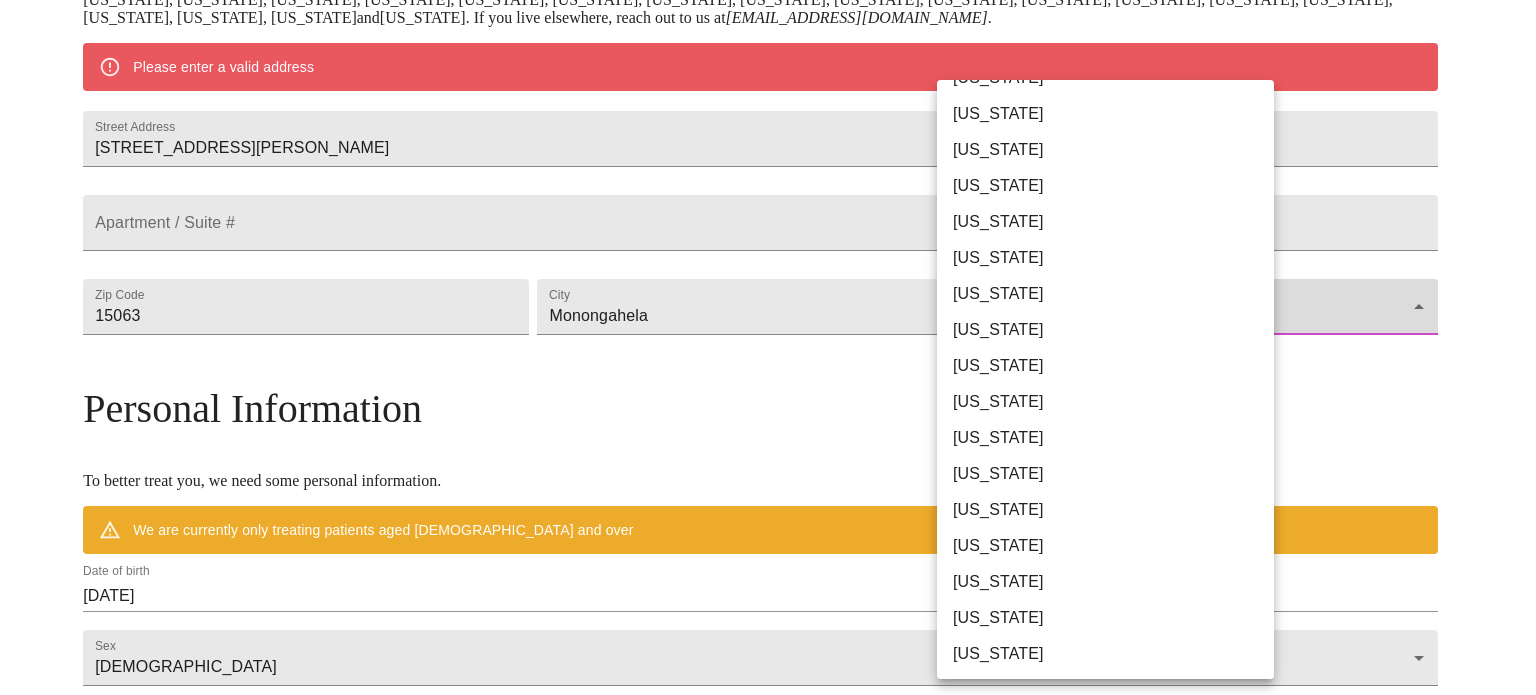 type on "[US_STATE]" 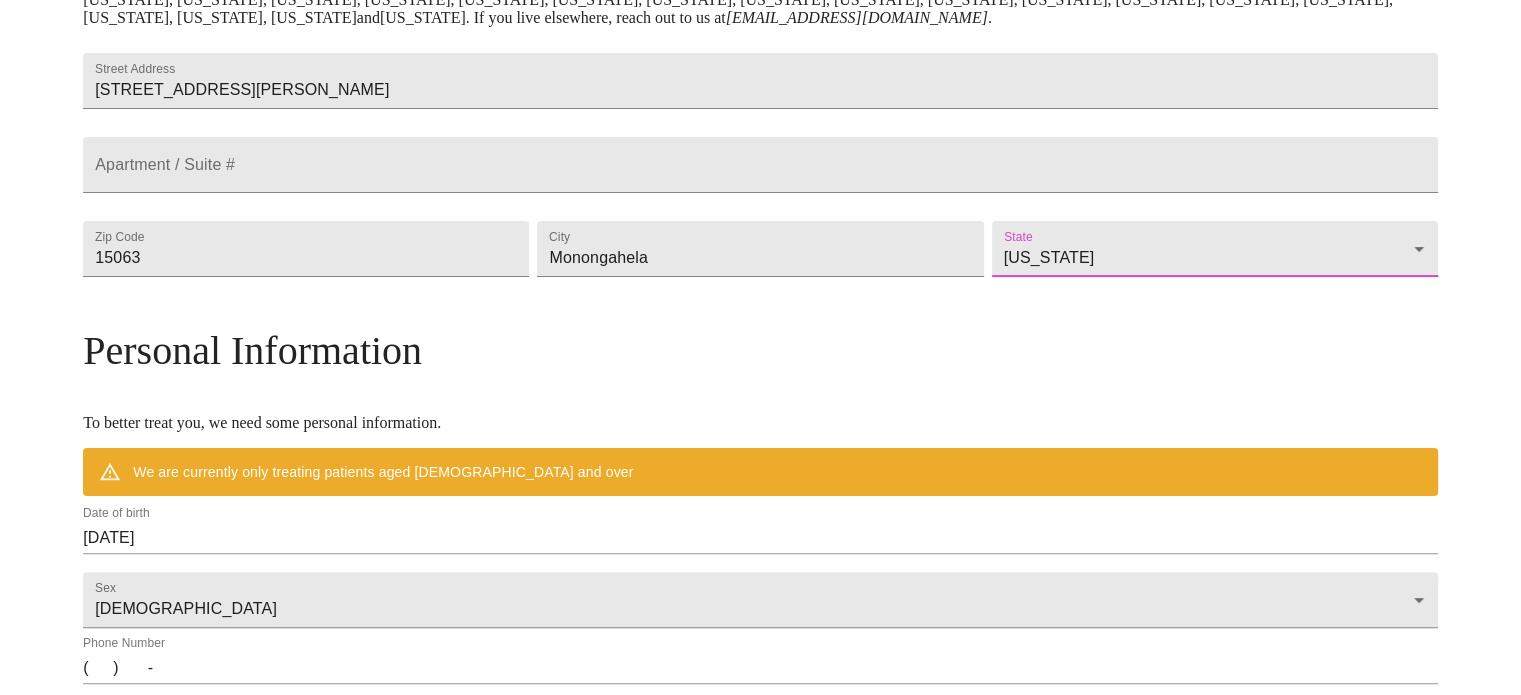 click on "MyMenopauseRx Welcome to MyMenopauseRx Since it's your first time here, you'll need to enter some medical and social information.  We'll guide you through it! Mailing Address We currently are only supporting patients from  [US_STATE], [US_STATE], [US_STATE], [US_STATE], [US_STATE], [US_STATE], [US_STATE], [US_STATE], [US_STATE], [US_STATE], [US_STATE], [US_STATE], [US_STATE], [US_STATE], [US_STATE], [US_STATE], [US_STATE], [US_STATE], [US_STATE], [US_STATE], [US_STATE], [US_STATE], [US_STATE], [US_STATE], [US_STATE], [US_STATE], [US_STATE], [US_STATE]  and  [US_STATE] . If you live elsewhere, reach out to us at  [EMAIL_ADDRESS][DOMAIN_NAME] . Street Address [STREET_ADDRESS][GEOGRAPHIC_DATA][PERSON_NAME] / Suite # Zip Code 15063 City [GEOGRAPHIC_DATA][US_STATE] [US_STATE] Personal Information To better treat you, we need some personal information. We are currently only treating patients aged [DEMOGRAPHIC_DATA] and over Date of birth [DEMOGRAPHIC_DATA] Sex [DEMOGRAPHIC_DATA] [DEMOGRAPHIC_DATA] Phone Number (   )    - Receive Text Message Notifications Terms of Service & Privacy Policy By  Continuing Terms of Service  and our  . Logout" at bounding box center [760, 314] 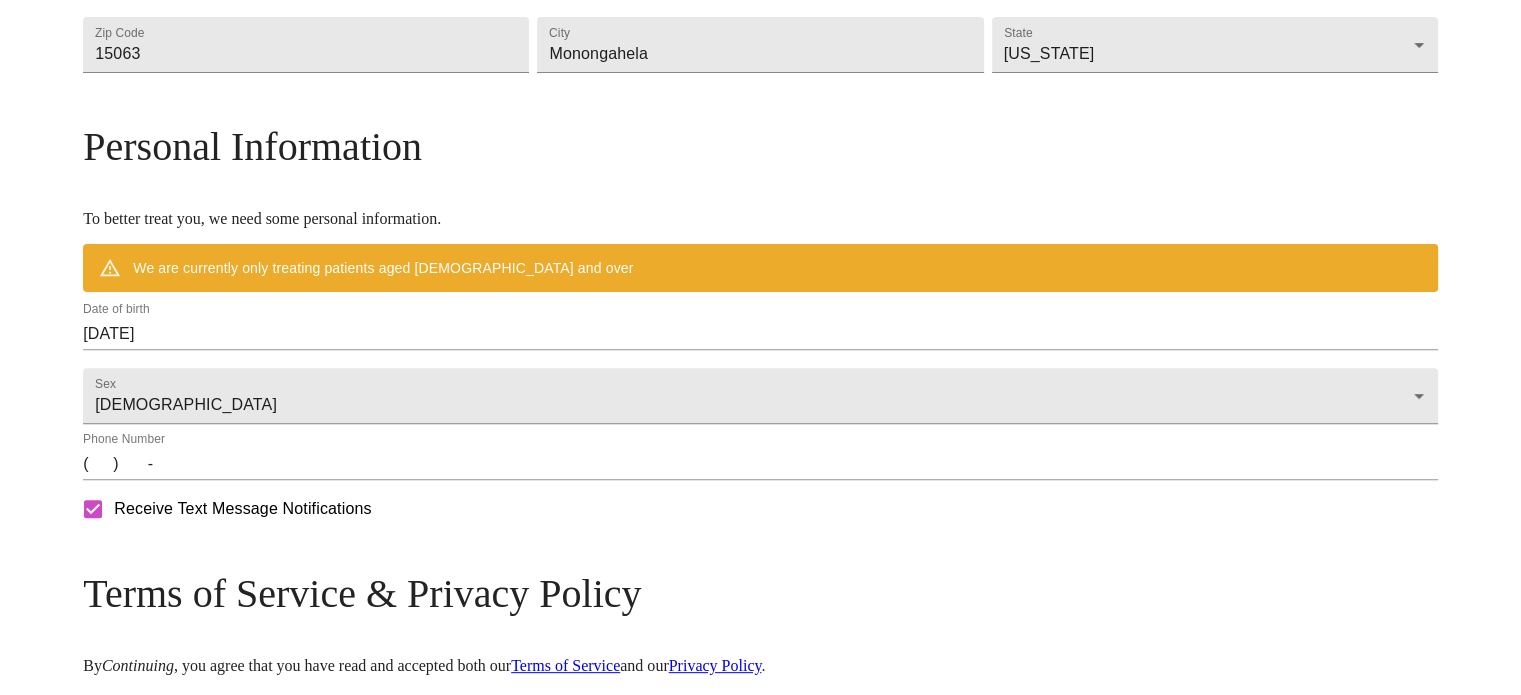 scroll, scrollTop: 744, scrollLeft: 0, axis: vertical 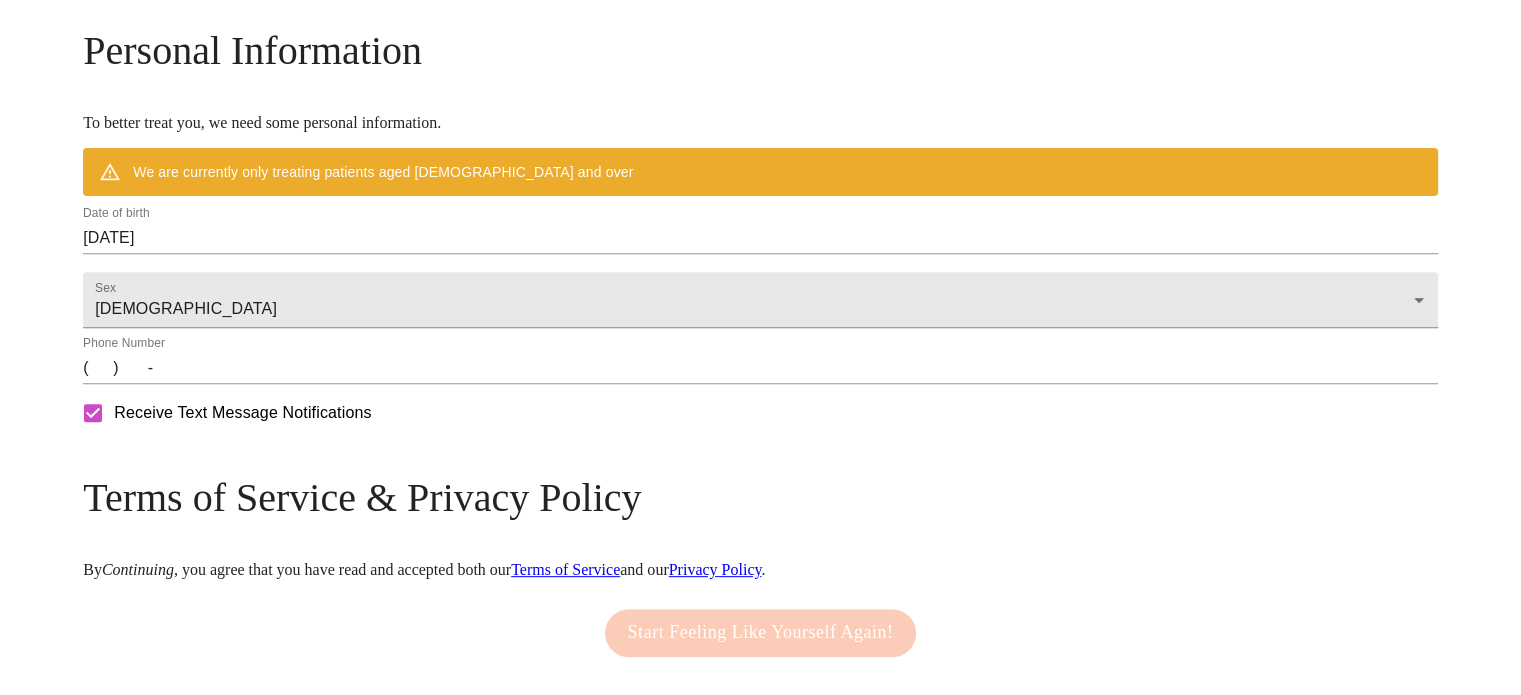click on "(   )    -" at bounding box center (760, 368) 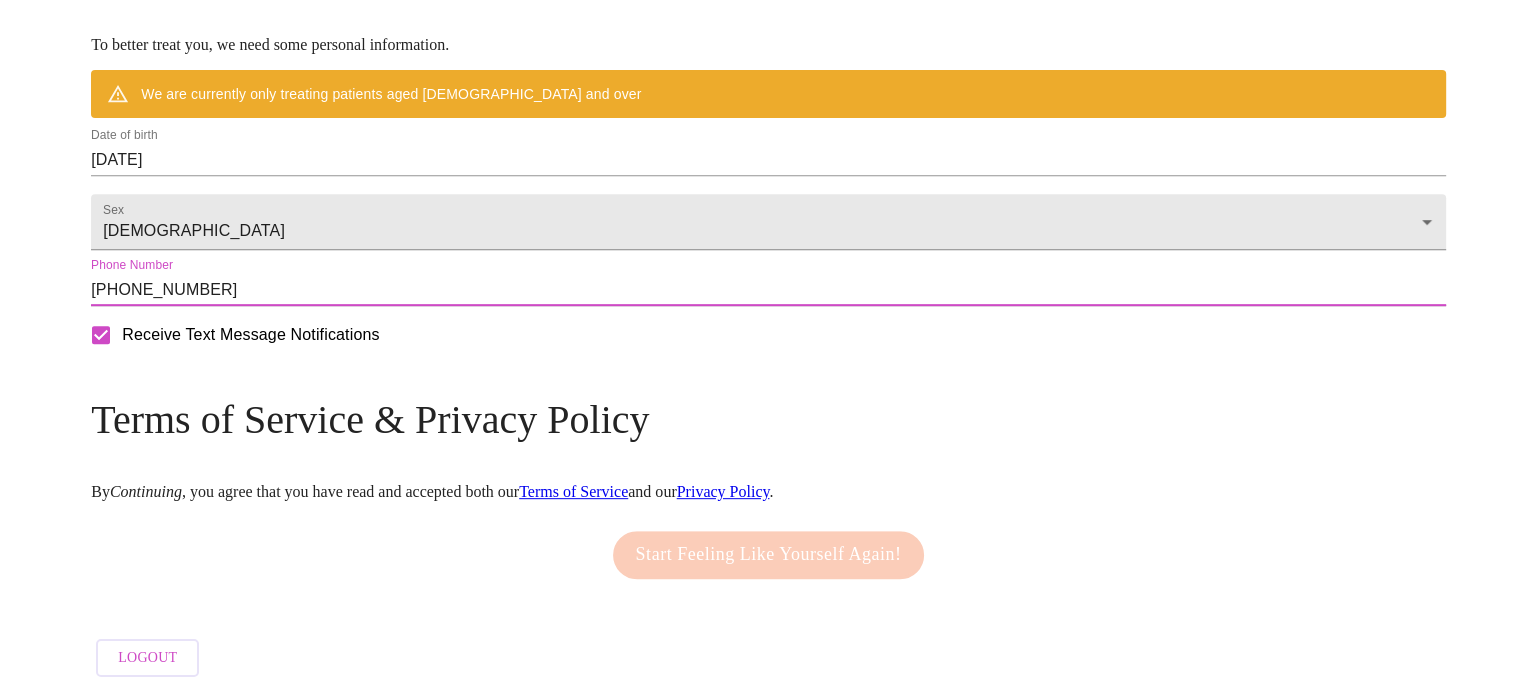 scroll, scrollTop: 876, scrollLeft: 0, axis: vertical 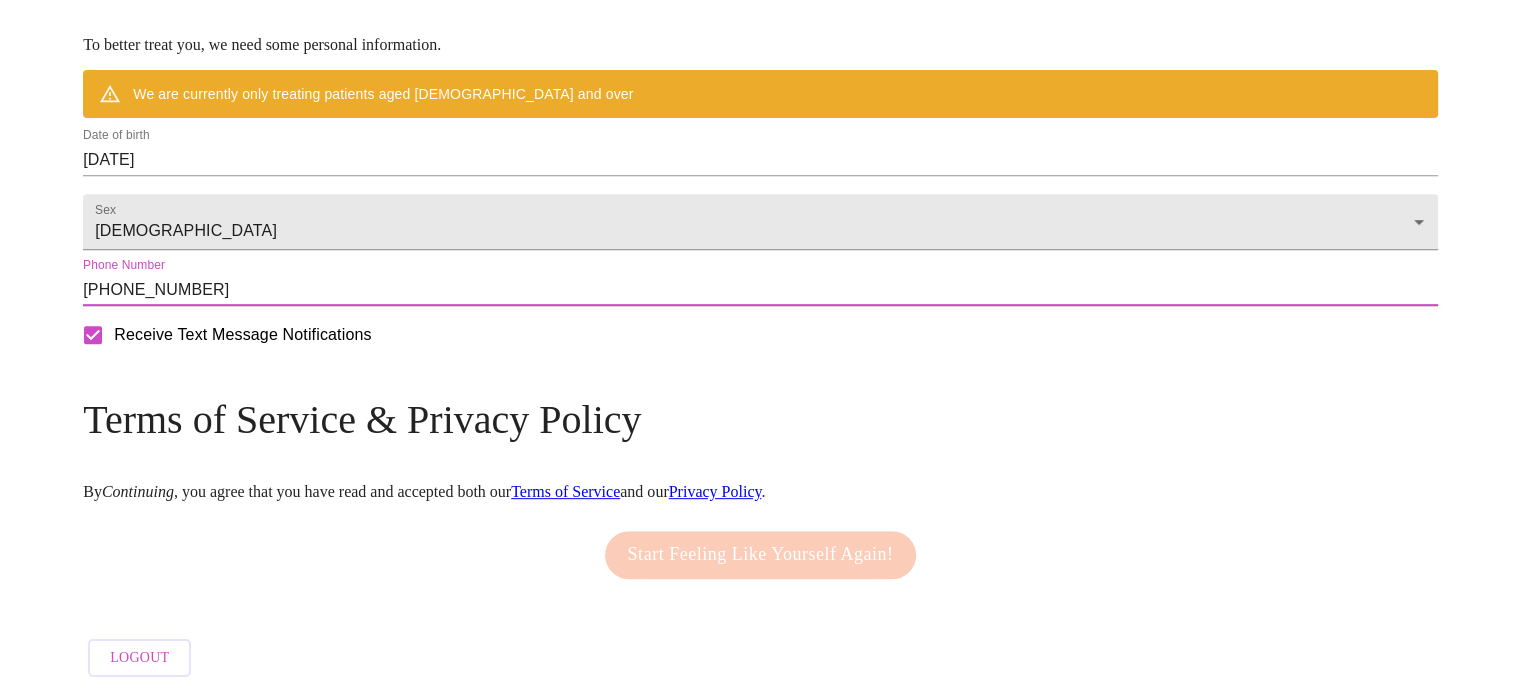 type on "[PHONE_NUMBER]" 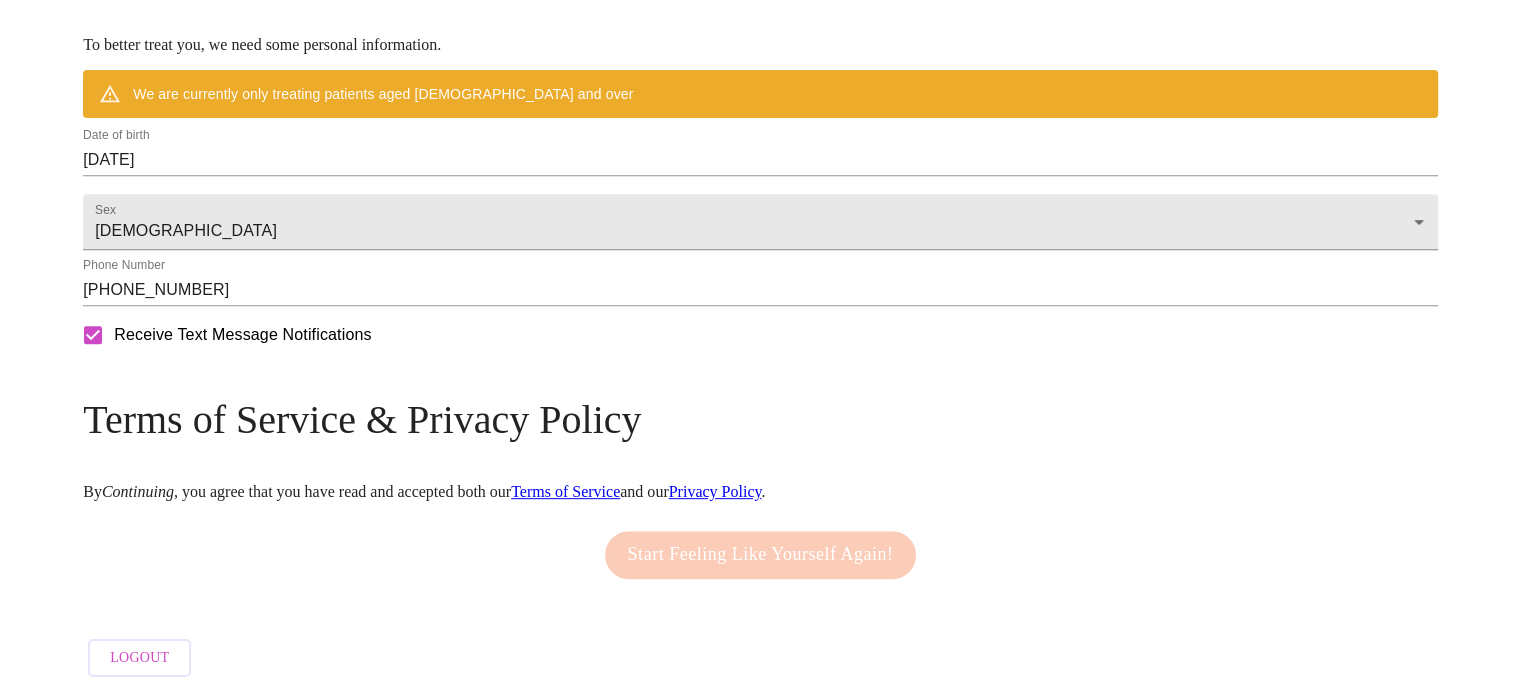 click on "[DATE]" at bounding box center [760, 160] 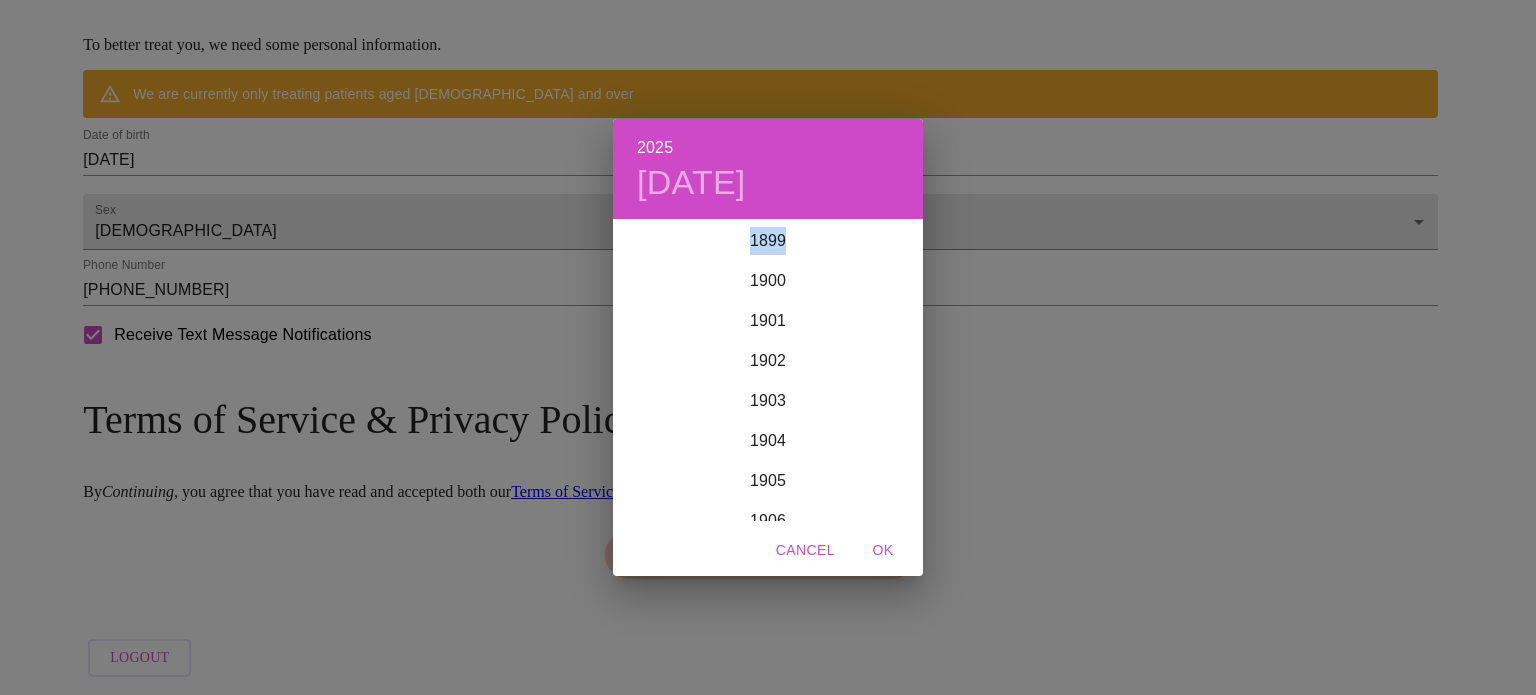 click on "2025 [DATE] 1900 1901 1902 1903 1904 1905 1906 1907 1908 1909 1910 1911 1912 1913 1914 1915 1916 1917 1918 1919 1920 1921 1922 1923 1924 1925 1926 1927 1928 1929 1930 1931 1932 1933 1934 1935 1936 1937 1938 1939 1940 1941 1942 1943 1944 1945 1946 1947 1948 1949 1950 1951 1952 1953 1954 1955 1956 1957 1958 1959 1960 1961 1962 1963 1964 1965 1966 1967 1968 1969 1970 1971 1972 1973 1974 1975 1976 1977 1978 1979 1980 1981 1982 1983 1984 1985 1986 1987 1988 1989 1990 1991 1992 1993 1994 1995 1996 1997 1998 1999 2000 2001 2002 2003 2004 2005 2006 2007 2008 2009 2010 2011 2012 2013 2014 2015 2016 2017 2018 2019 2020 2021 2022 2023 2024 2025 2026 2027 2028 2029 2030 2031 2032 2033 2034 2035 2036 2037 2038 2039 2040 2041 2042 2043 2044 2045 2046 2047 2048 2049 2050 2051 2052 2053 2054 2055 2056 2057 2058 2059 2060 2061 2062 2063 2064 2065 2066 2067 2068 2069 2070 2071 2072 2073 2074 2075 2076 2077 2078 2079 2080 2081 2082 2083 2084 2085 2086 2087 2088 2089 2090 2091 2092 2093 2094 2095 2096 2097 2098 2099 OK" at bounding box center [768, 347] 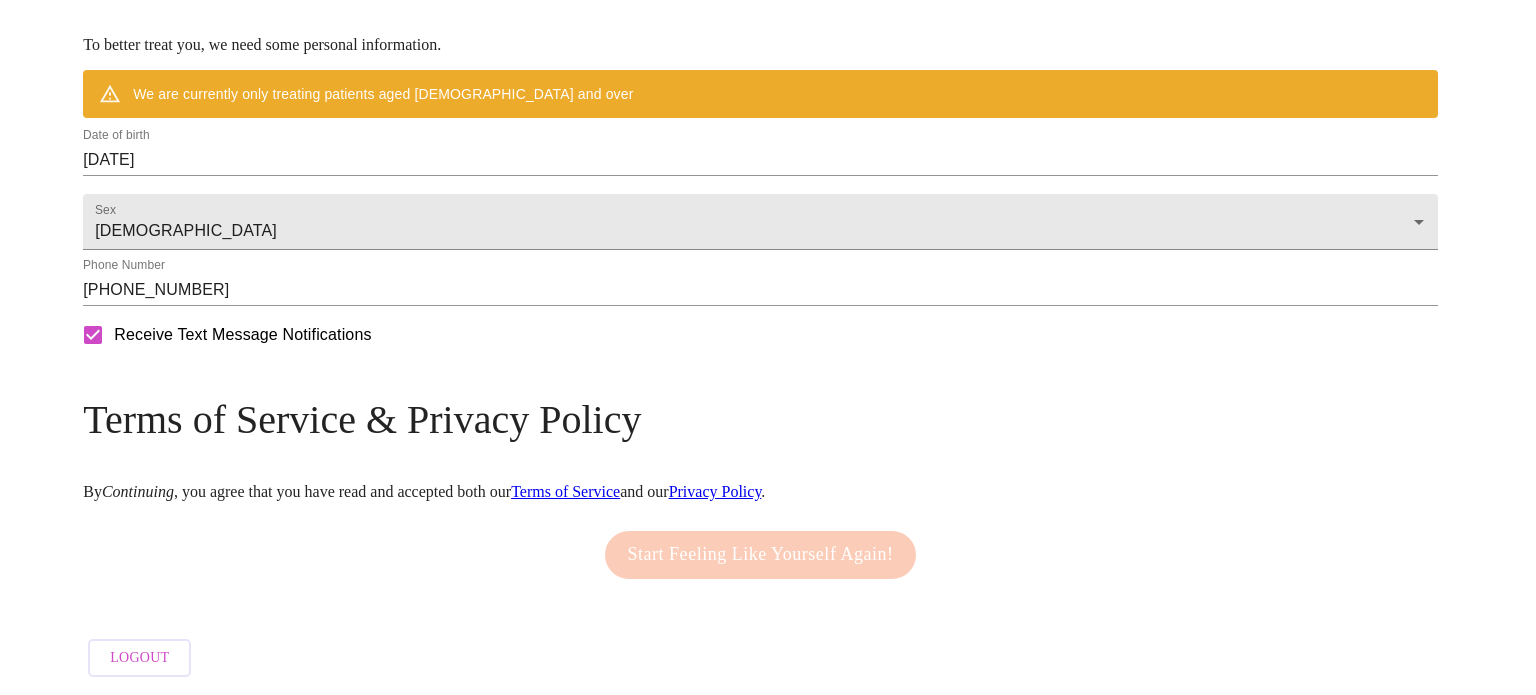 click on "2025 [DATE] 1900 1901 1902 1903 1904 1905 1906 1907 1908 1909 1910 1911 1912 1913 1914 1915 1916 1917 1918 1919 1920 1921 1922 1923 1924 1925 1926 1927 1928 1929 1930 1931 1932 1933 1934 1935 1936 1937 1938 1939 1940 1941 1942 1943 1944 1945 1946 1947 1948 1949 1950 1951 1952 1953 1954 1955 1956 1957 1958 1959 1960 1961 1962 1963 1964 1965 1966 1967 1968 1969 1970 1971 1972 1973 1974 1975 1976 1977 1978 1979 1980 1981 1982 1983 1984 1985 1986 1987 1988 1989 1990 1991 1992 1993 1994 1995 1996 1997 1998 1999 2000 2001 2002 2003 2004 2005 2006 2007 2008 2009 2010 2011 2012 2013 2014 2015 2016 2017 2018 2019 2020 2021 2022 2023 2024 2025 2026 2027 2028 2029 2030 2031 2032 2033 2034 2035 2036 2037 2038 2039 2040 2041 2042 2043 2044 2045 2046 2047 2048 2049 2050 2051 2052 2053 2054 2055 2056 2057 2058 2059 2060 2061 2062 2063 2064 2065 2066 2067 2068 2069 2070 2071 2072 2073 2074 2075 2076 2077 2078 2079 2080 2081 2082 2083 2084 2085 2086 2087 2088 2089 2090 2091 2092 2093 2094 2095 2096 2097 2098 2099 OK" at bounding box center [768, 347] 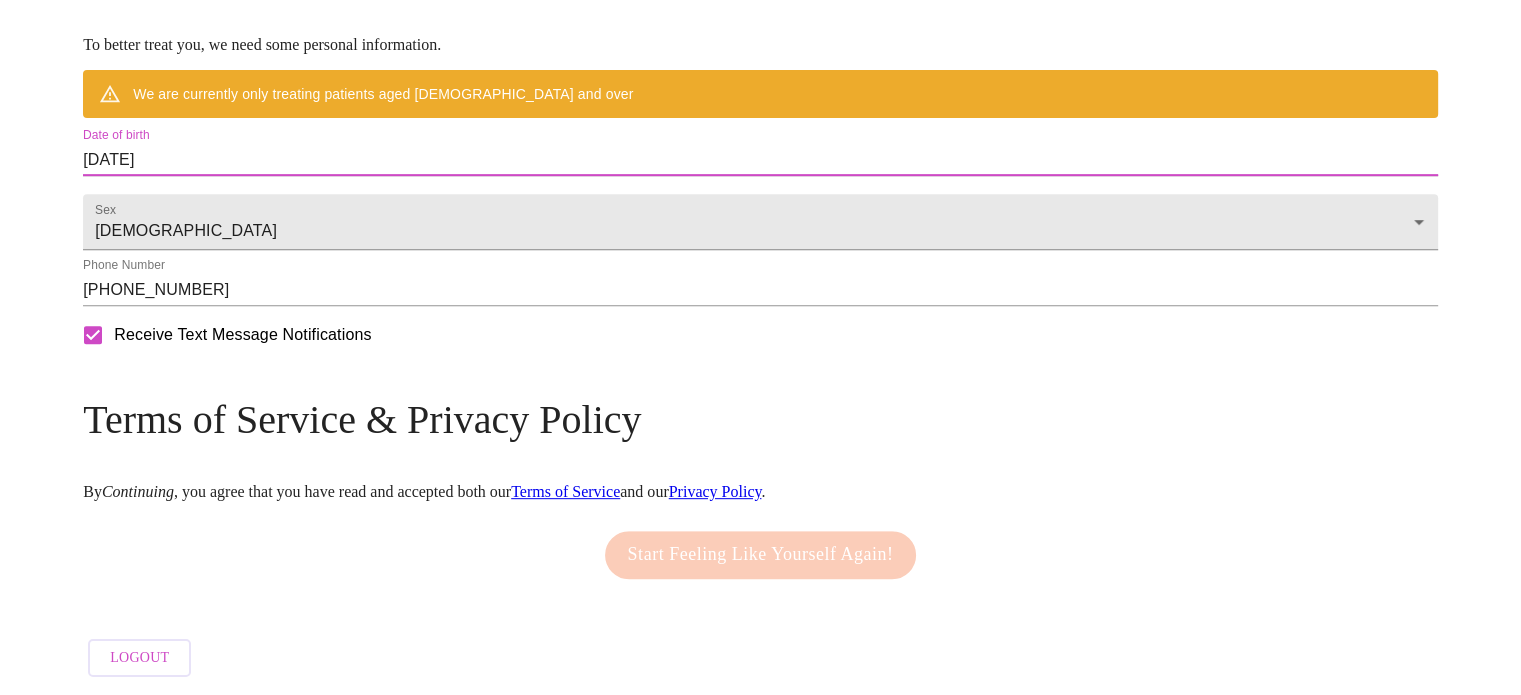 drag, startPoint x: 248, startPoint y: 144, endPoint x: 373, endPoint y: 144, distance: 125 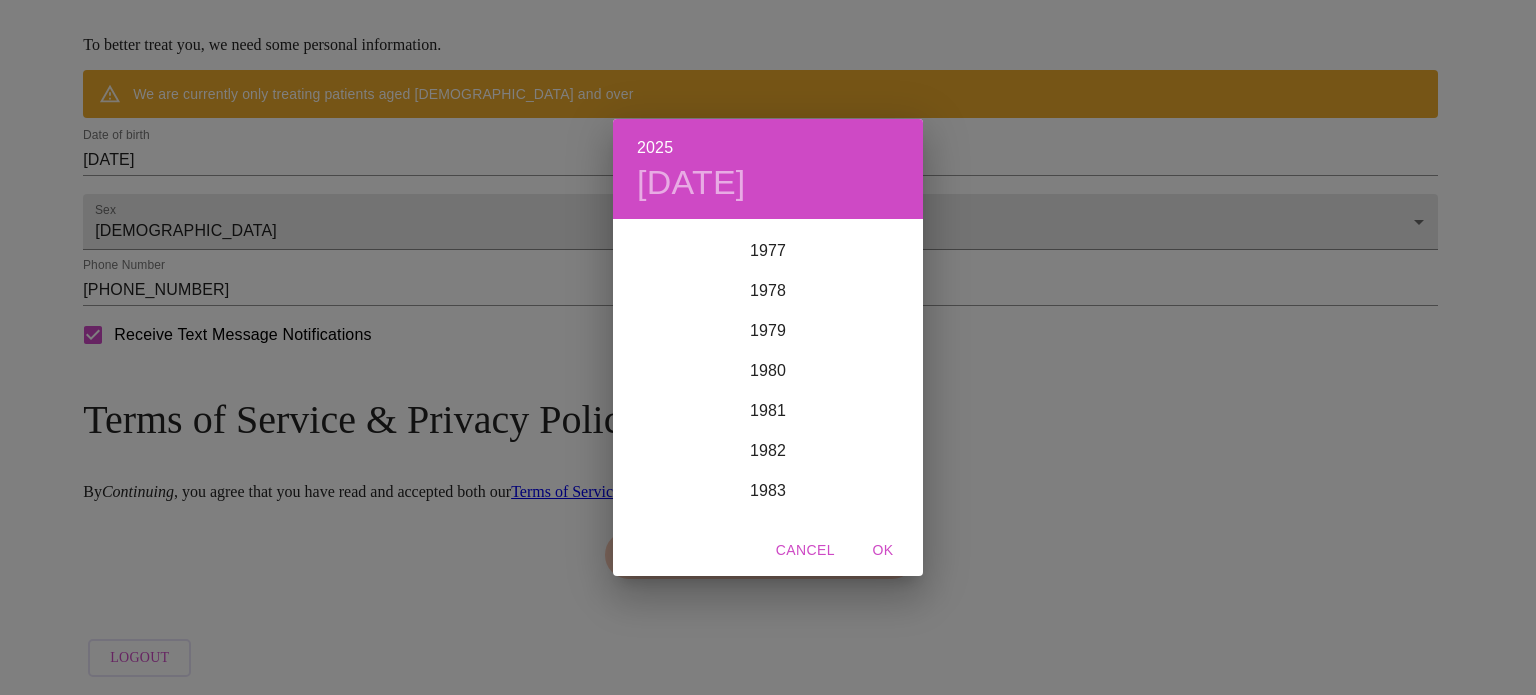 scroll, scrollTop: 3120, scrollLeft: 0, axis: vertical 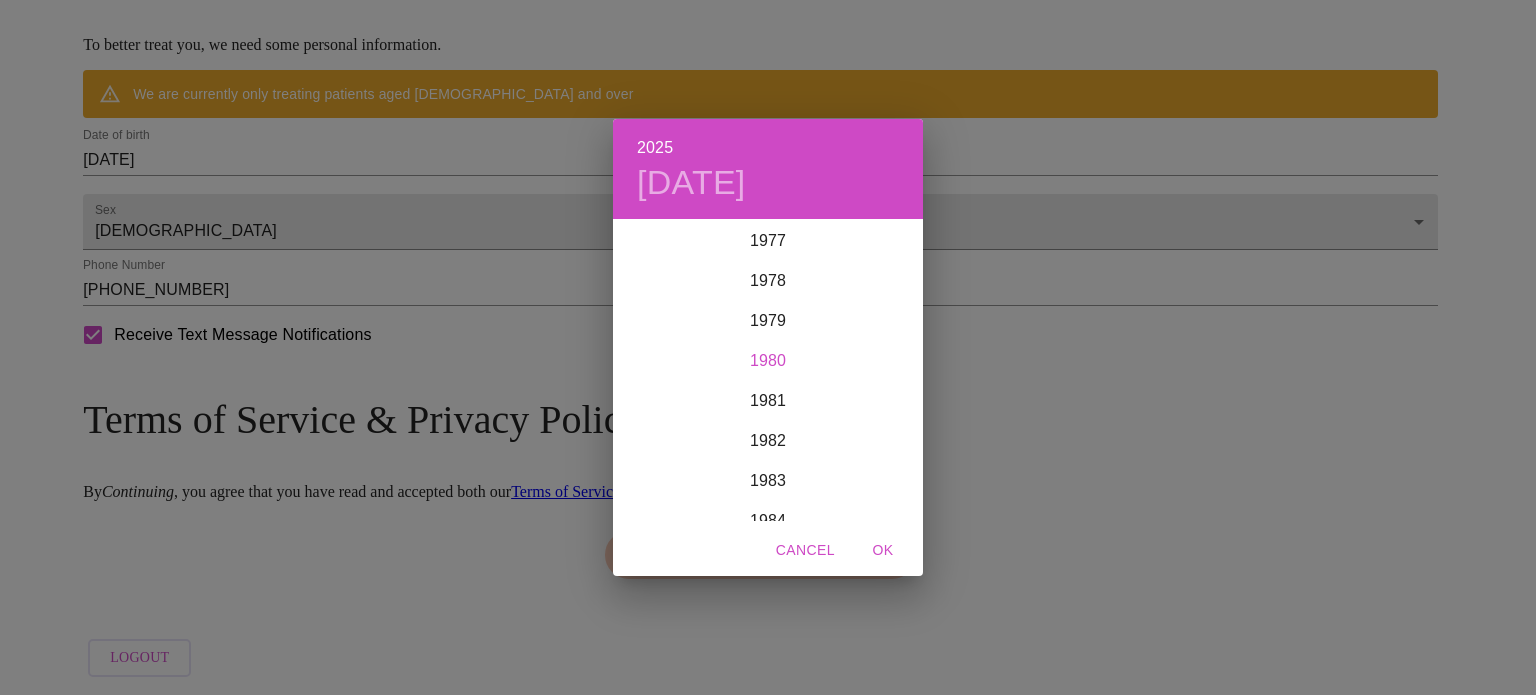 click on "1980" at bounding box center [768, 361] 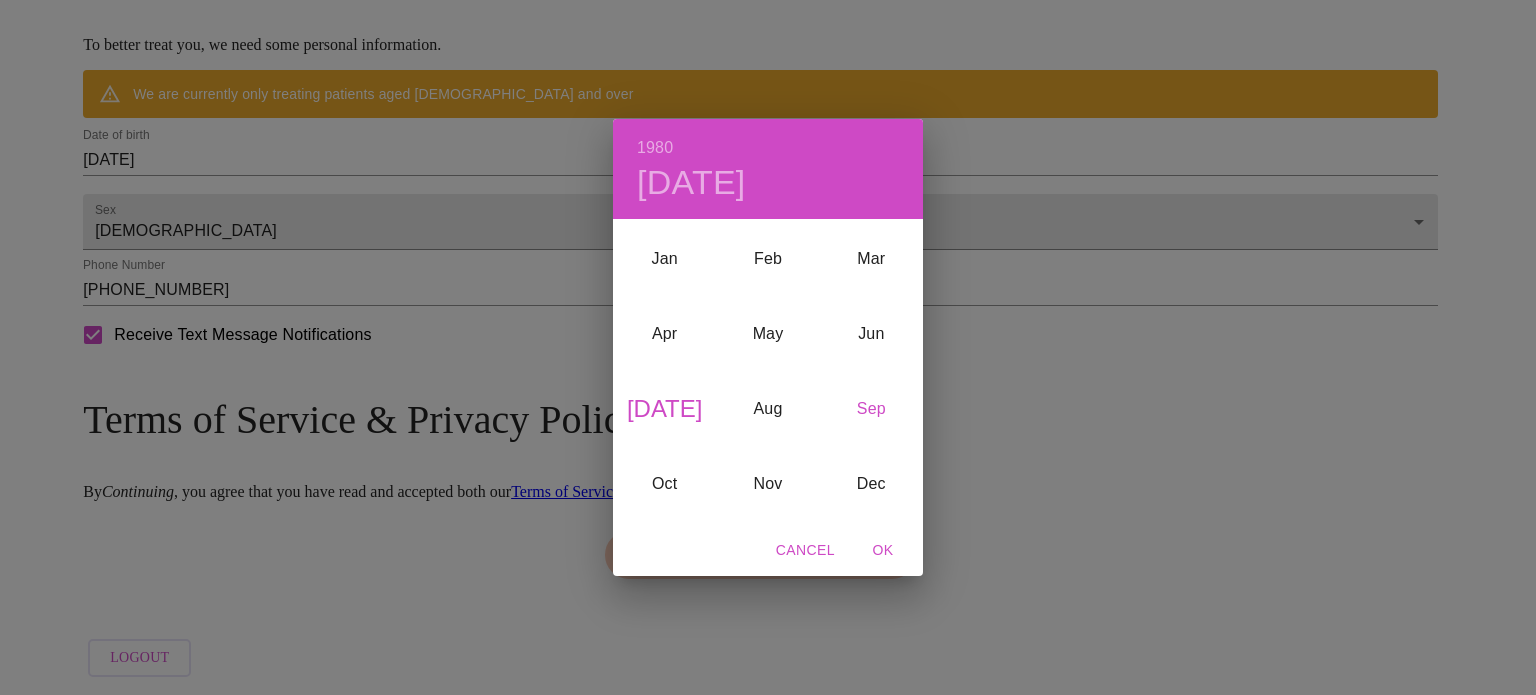 click on "Sep" at bounding box center [871, 408] 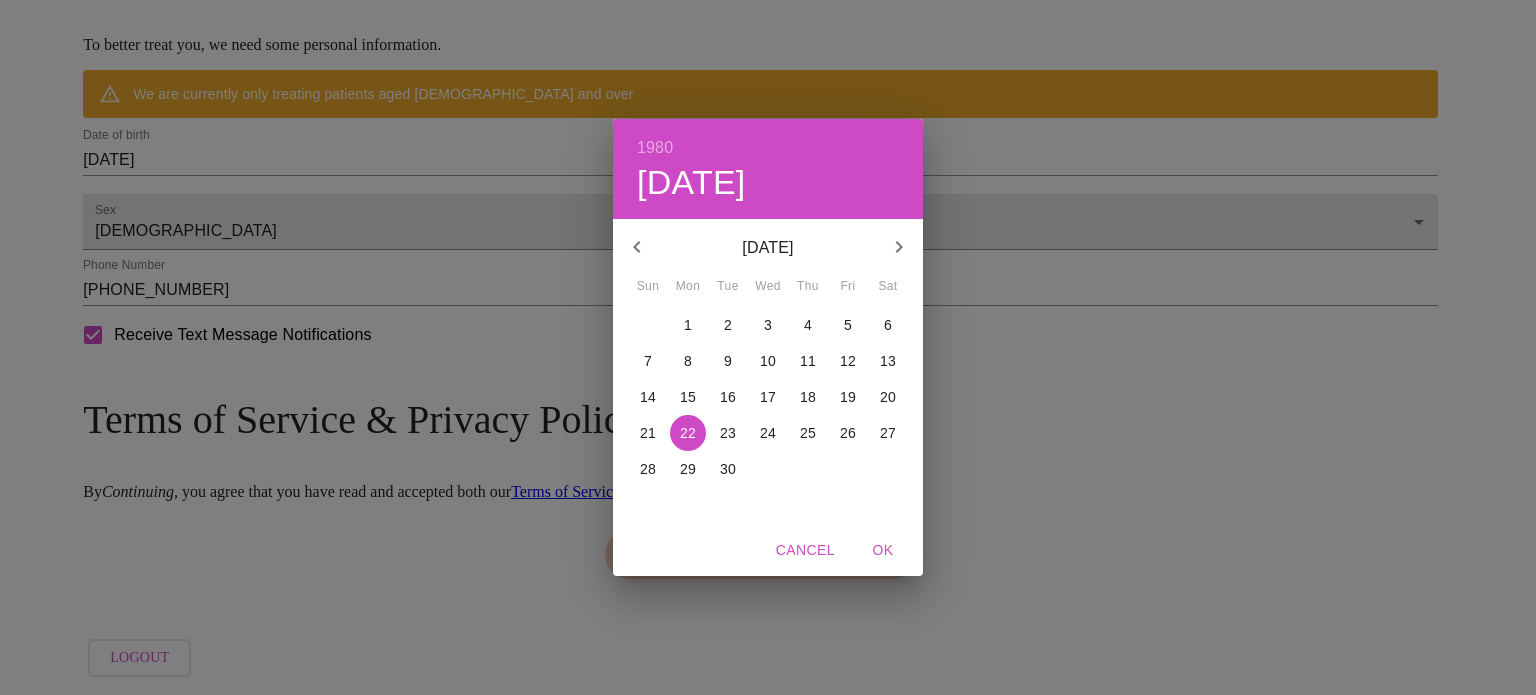 click on "29" at bounding box center (688, 469) 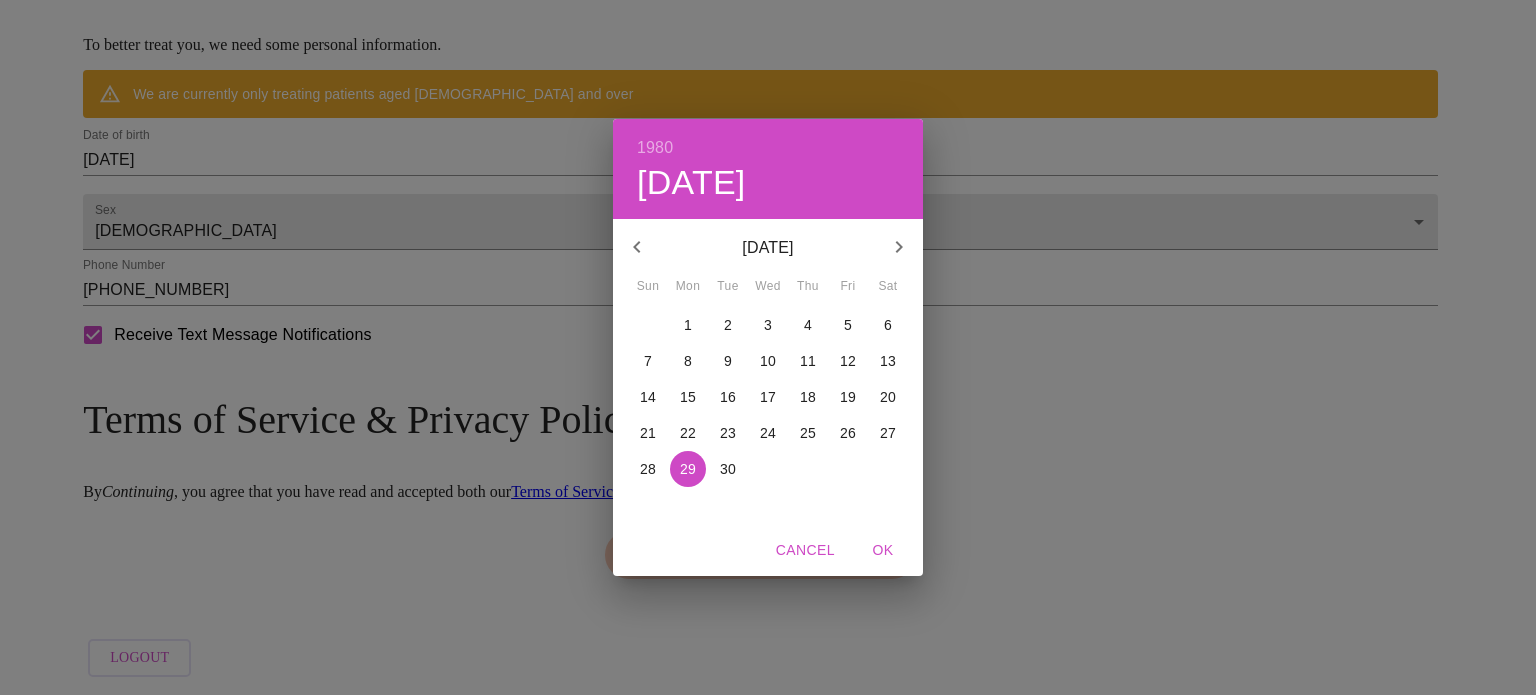 click on "OK" at bounding box center (883, 550) 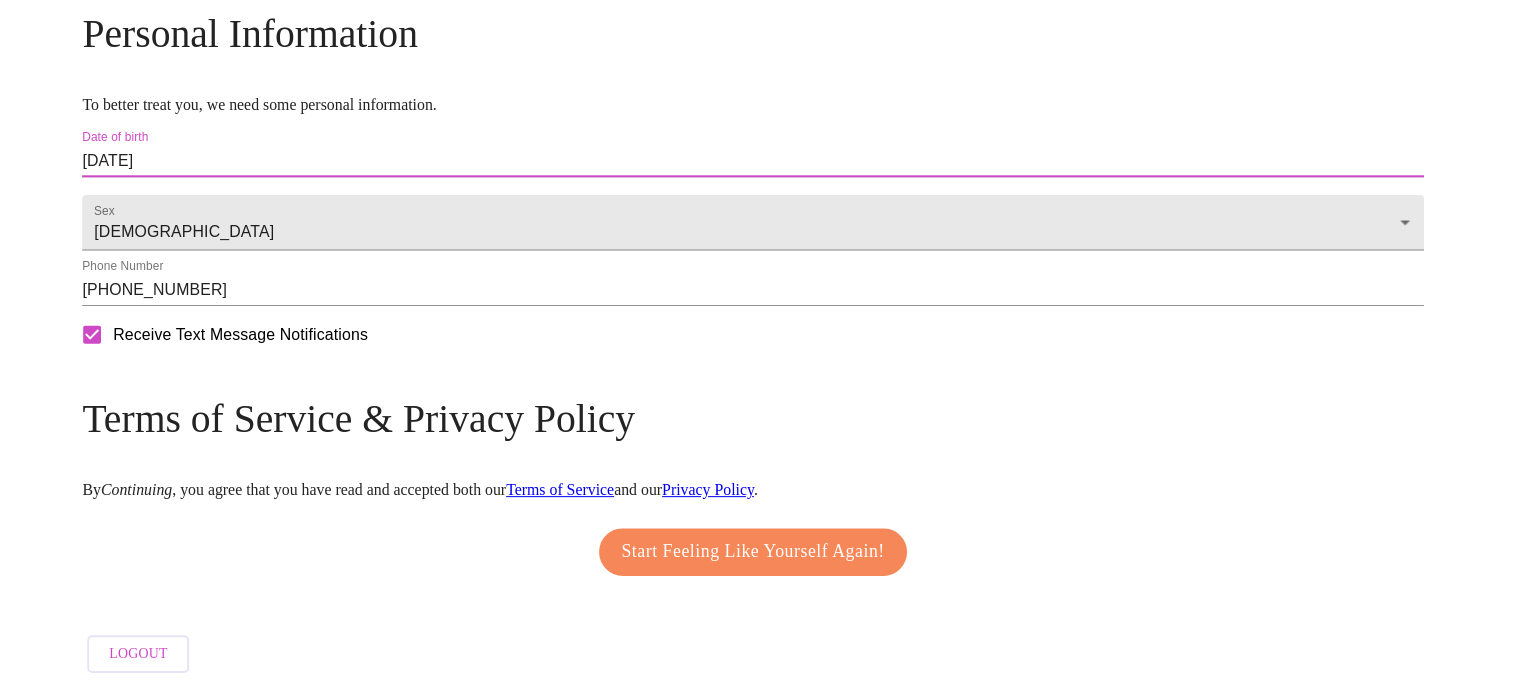 scroll, scrollTop: 819, scrollLeft: 0, axis: vertical 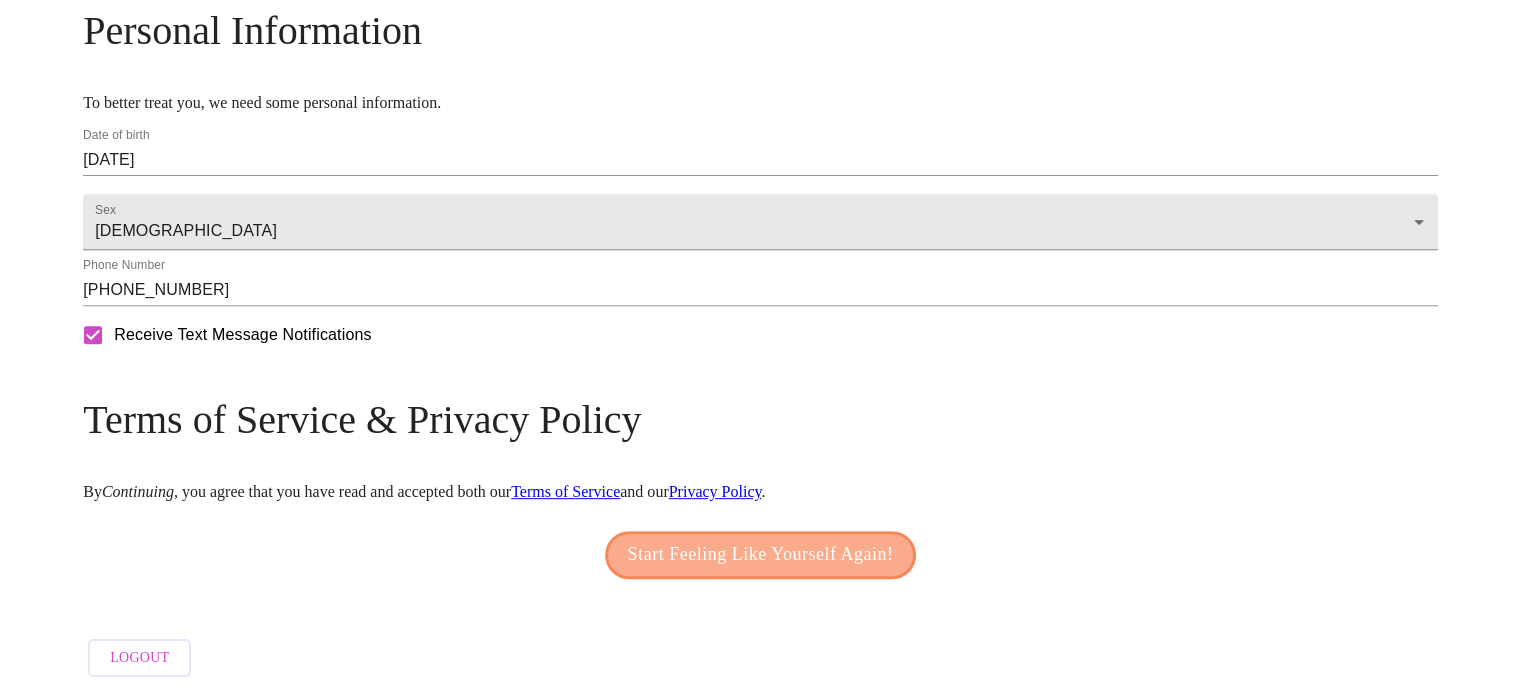 click on "Start Feeling Like Yourself Again!" at bounding box center [761, 555] 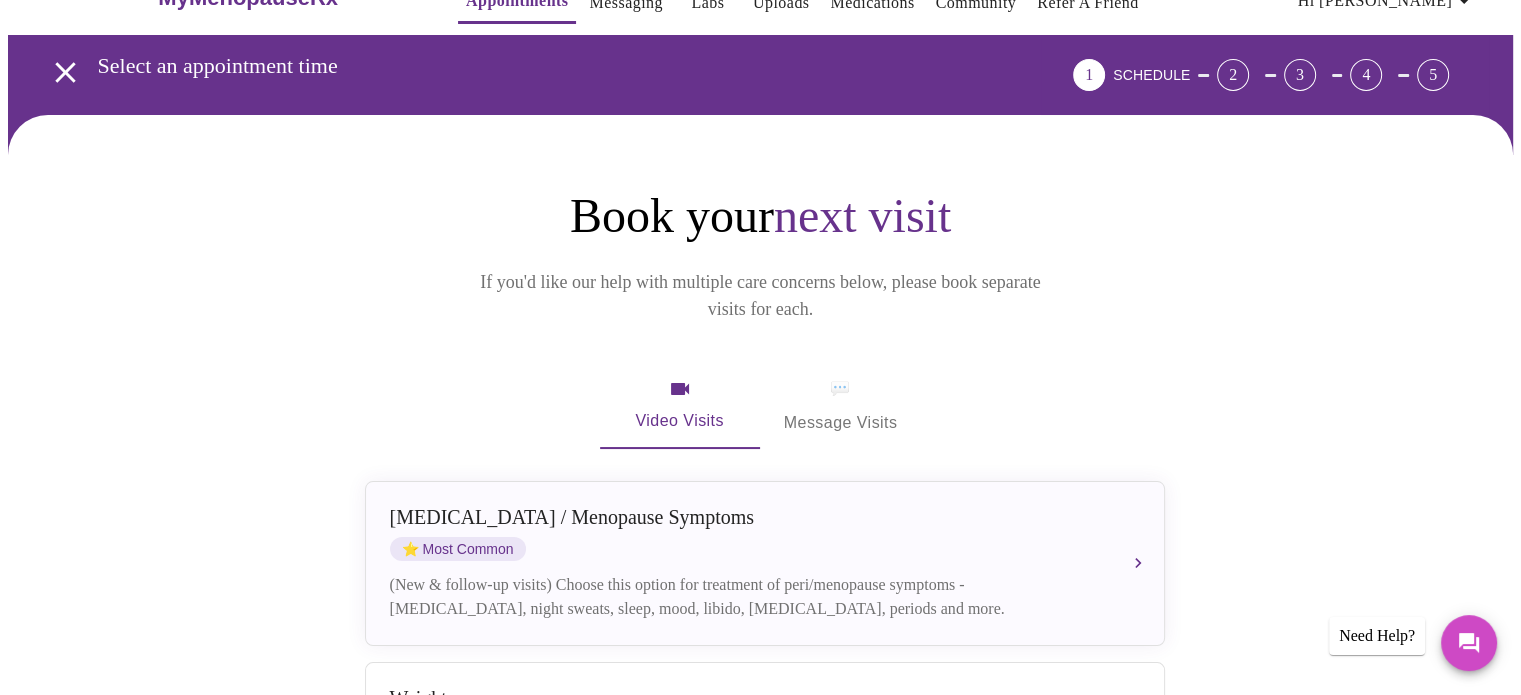 scroll, scrollTop: 0, scrollLeft: 0, axis: both 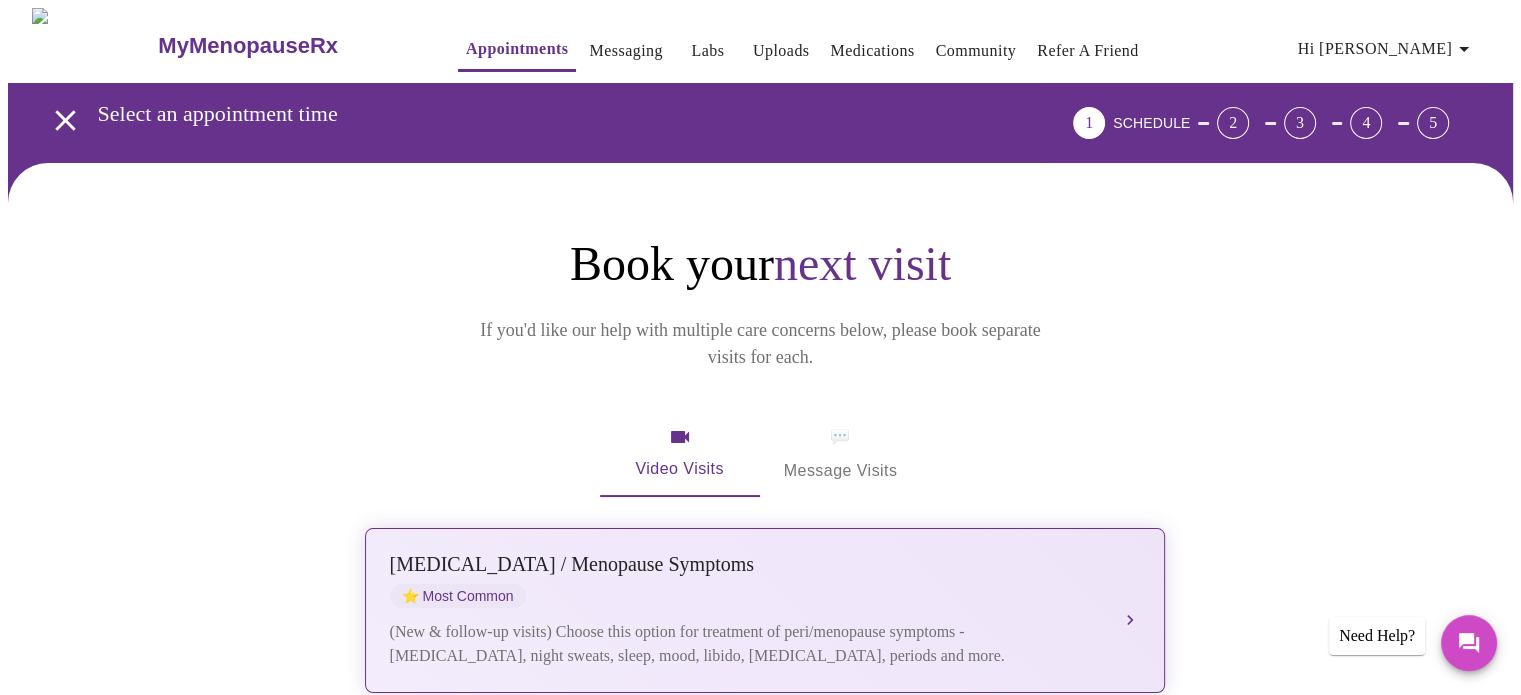 click on "[MEDICAL_DATA] / Menopause Symptoms" at bounding box center (745, 564) 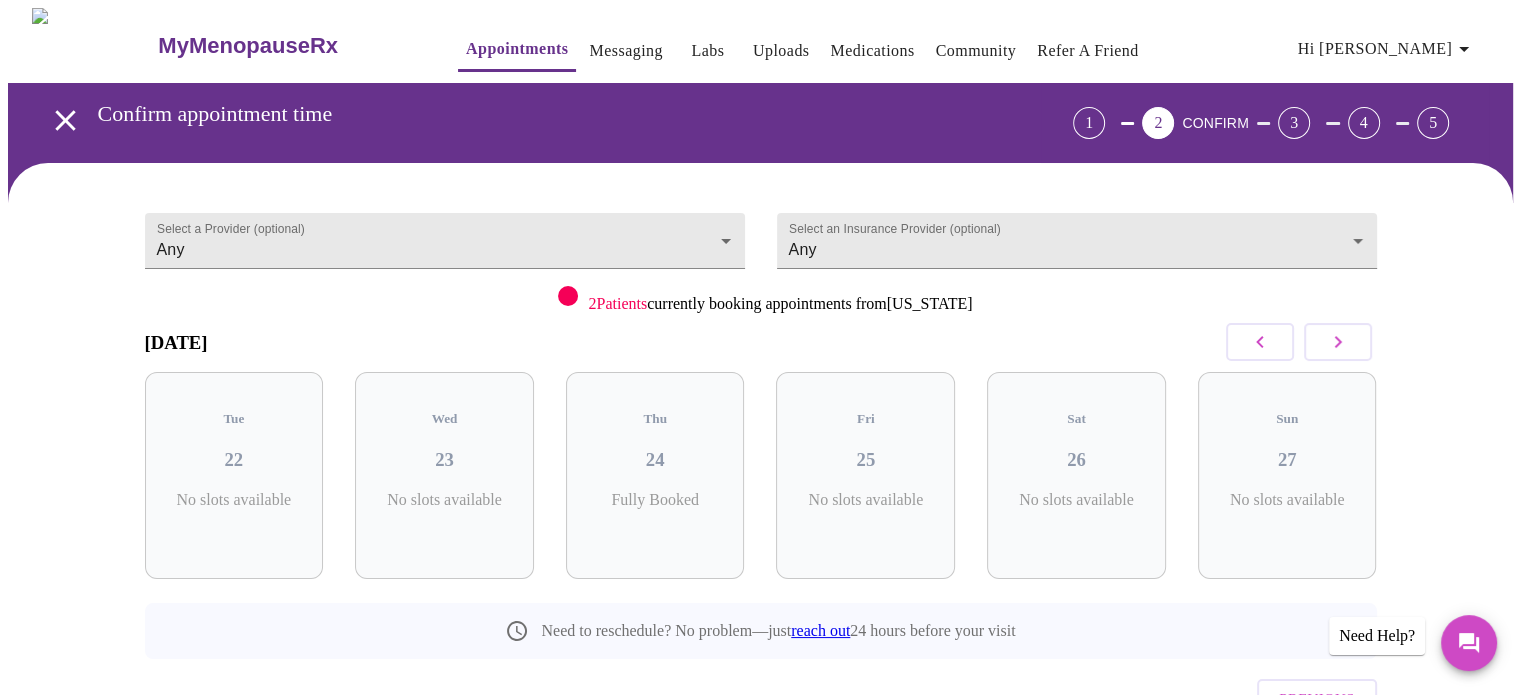 click 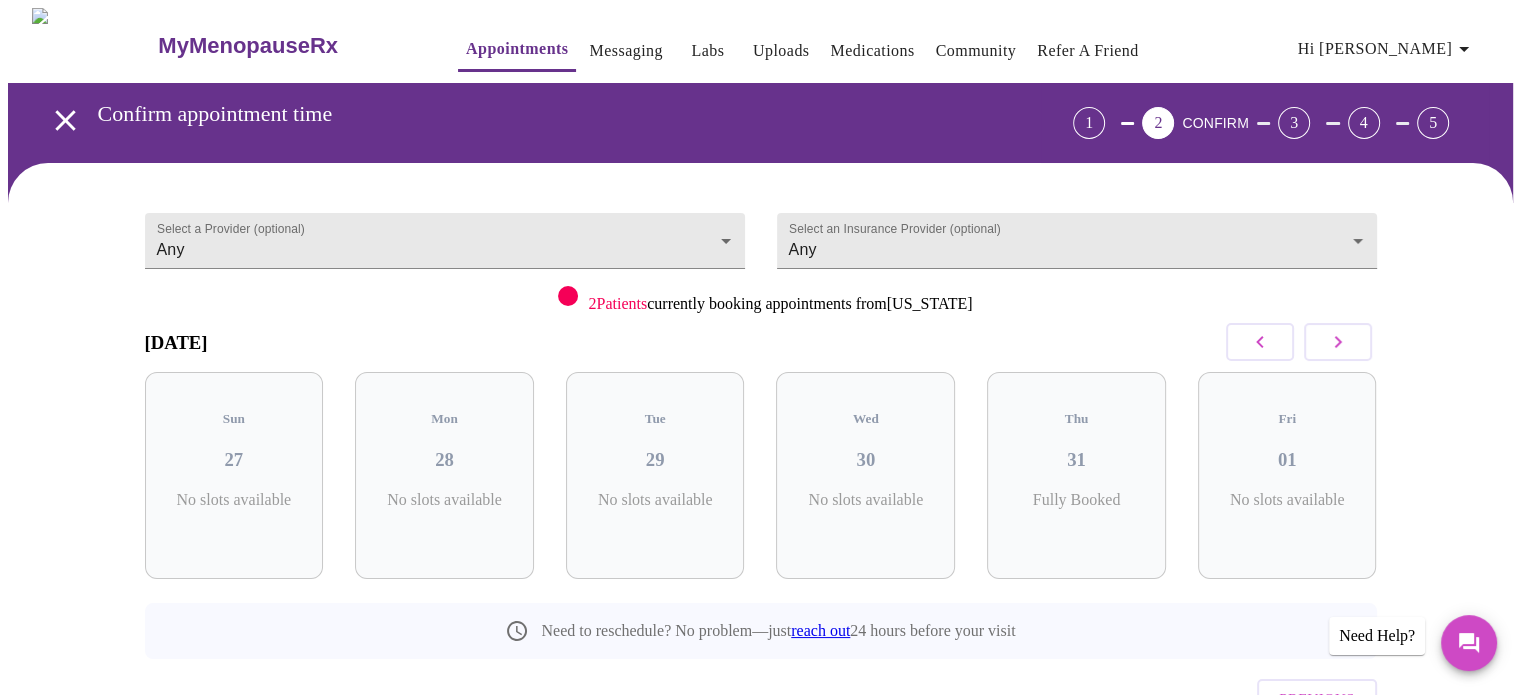 click 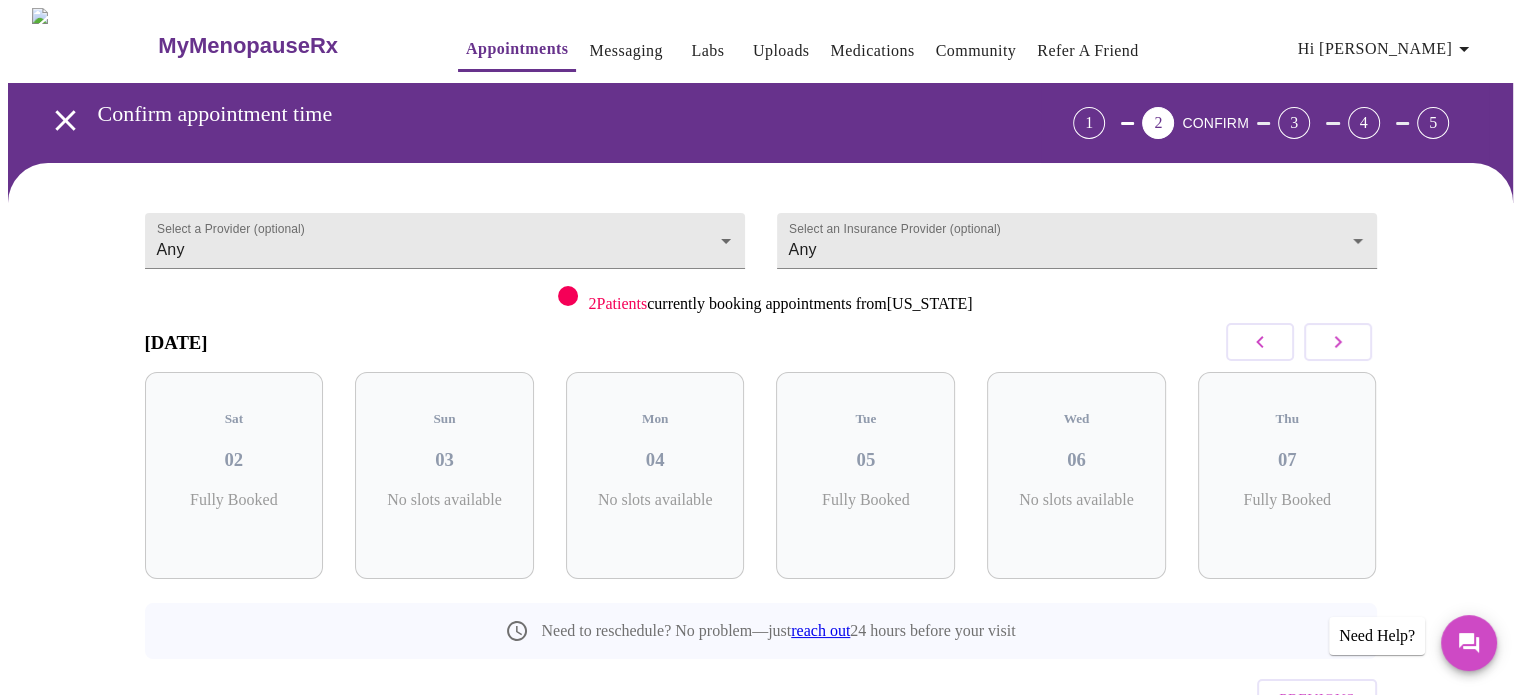click 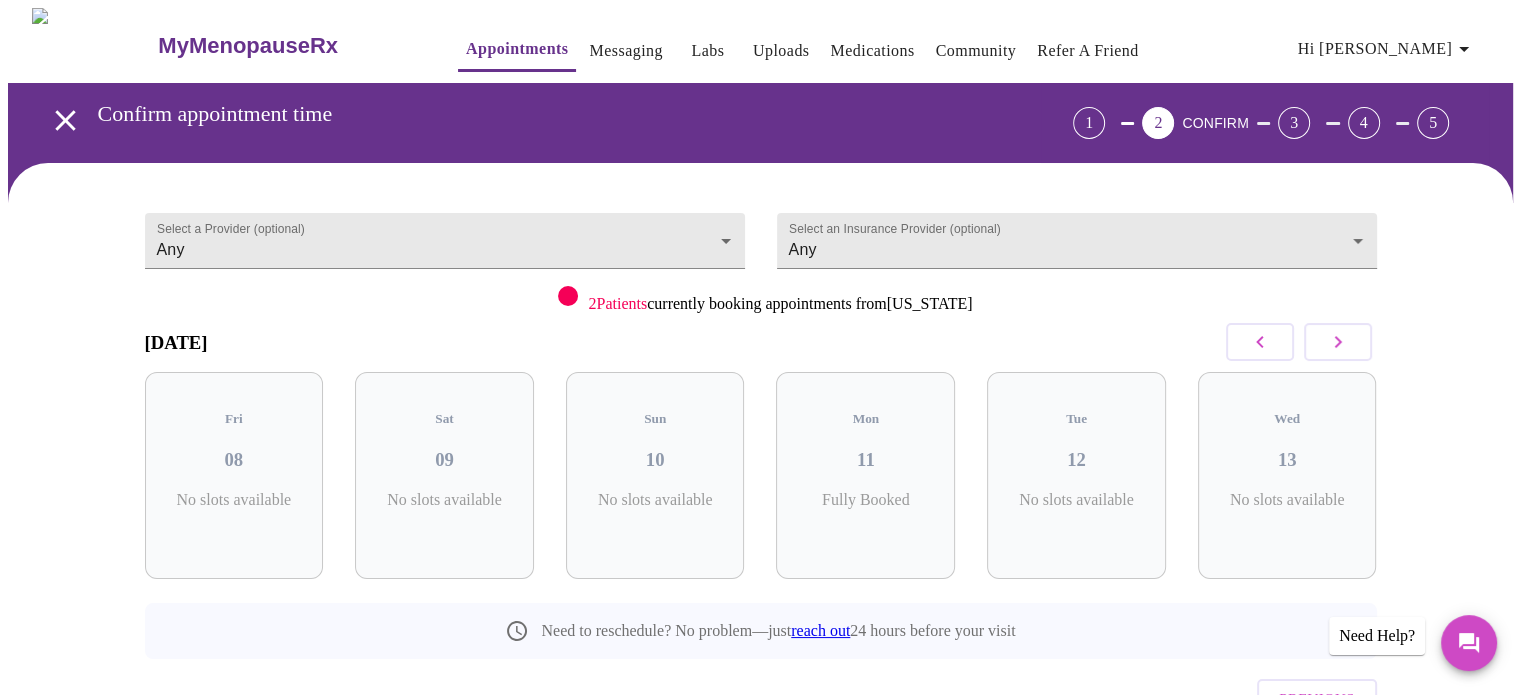 click 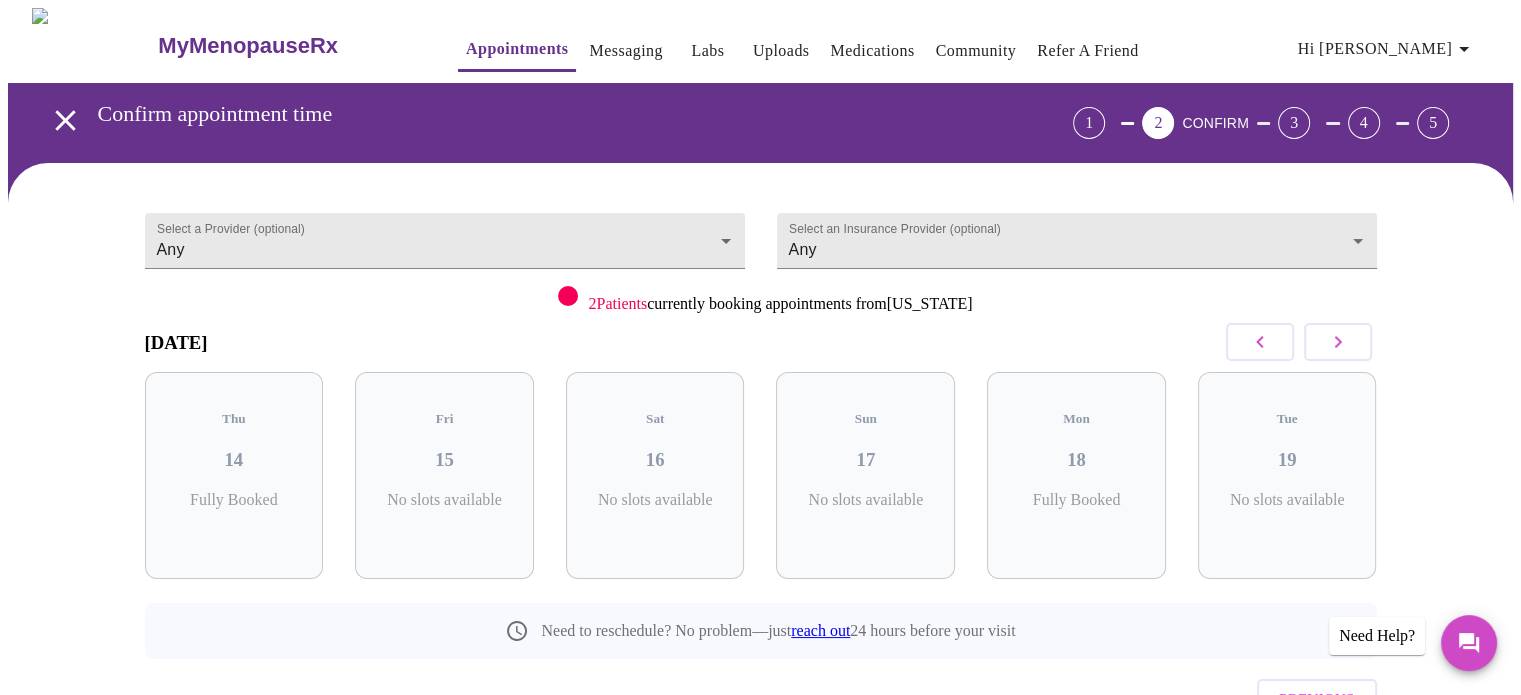 click 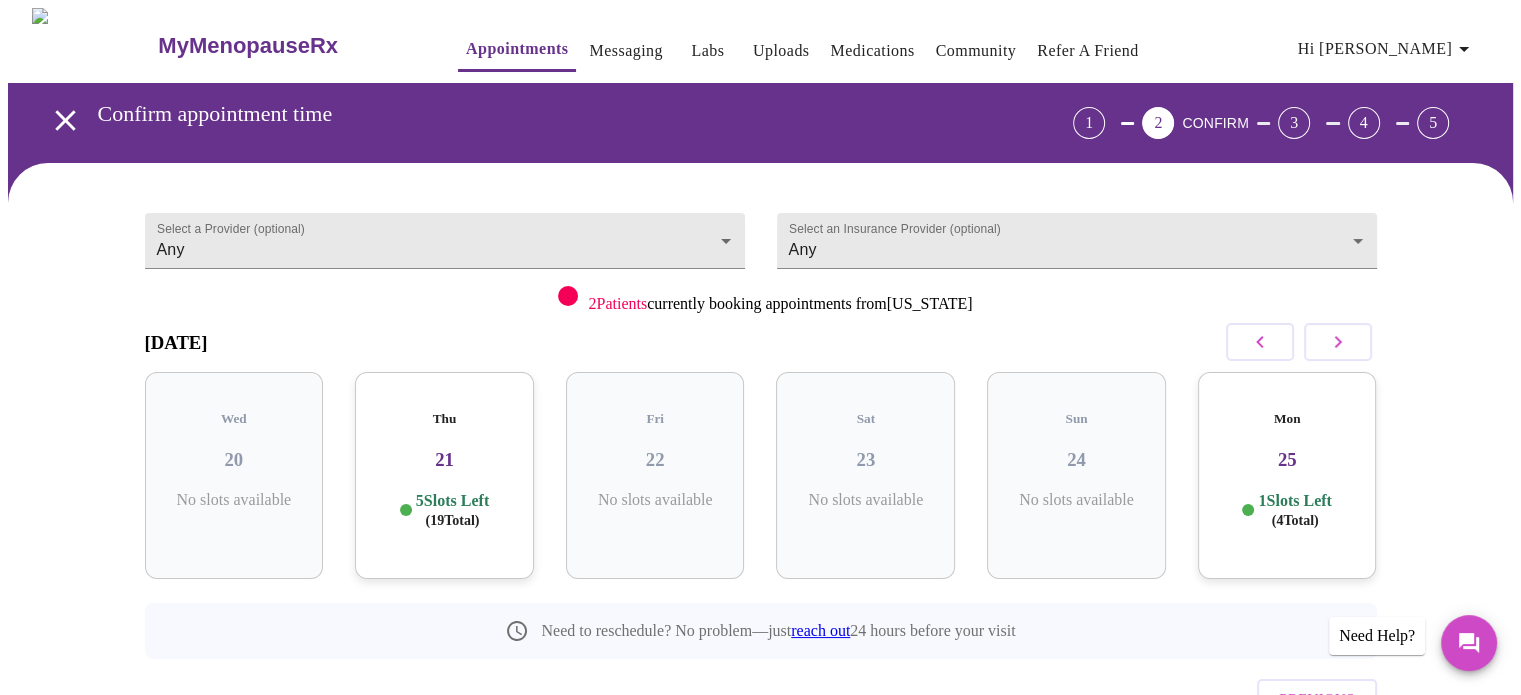 click on "Thu 21 5  Slots Left ( 19  Total)" at bounding box center [444, 475] 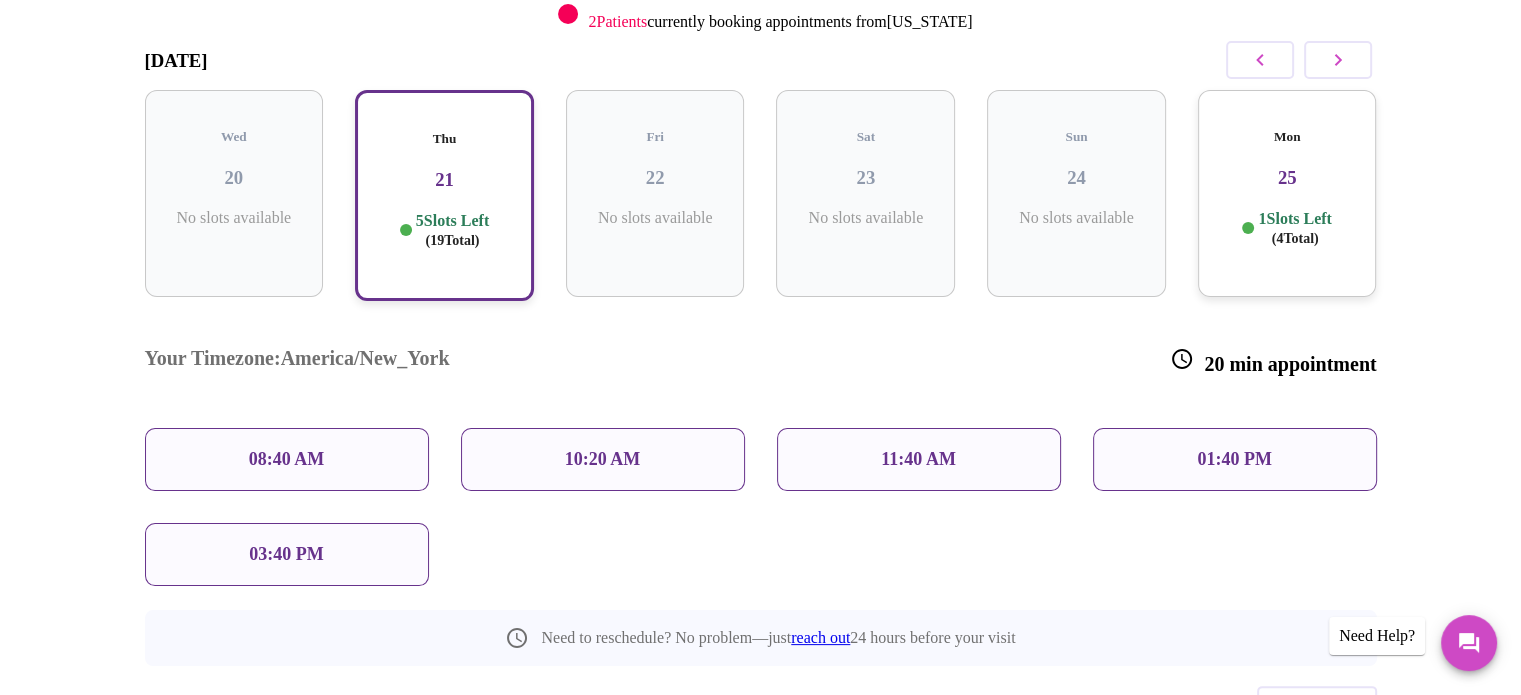 scroll, scrollTop: 352, scrollLeft: 0, axis: vertical 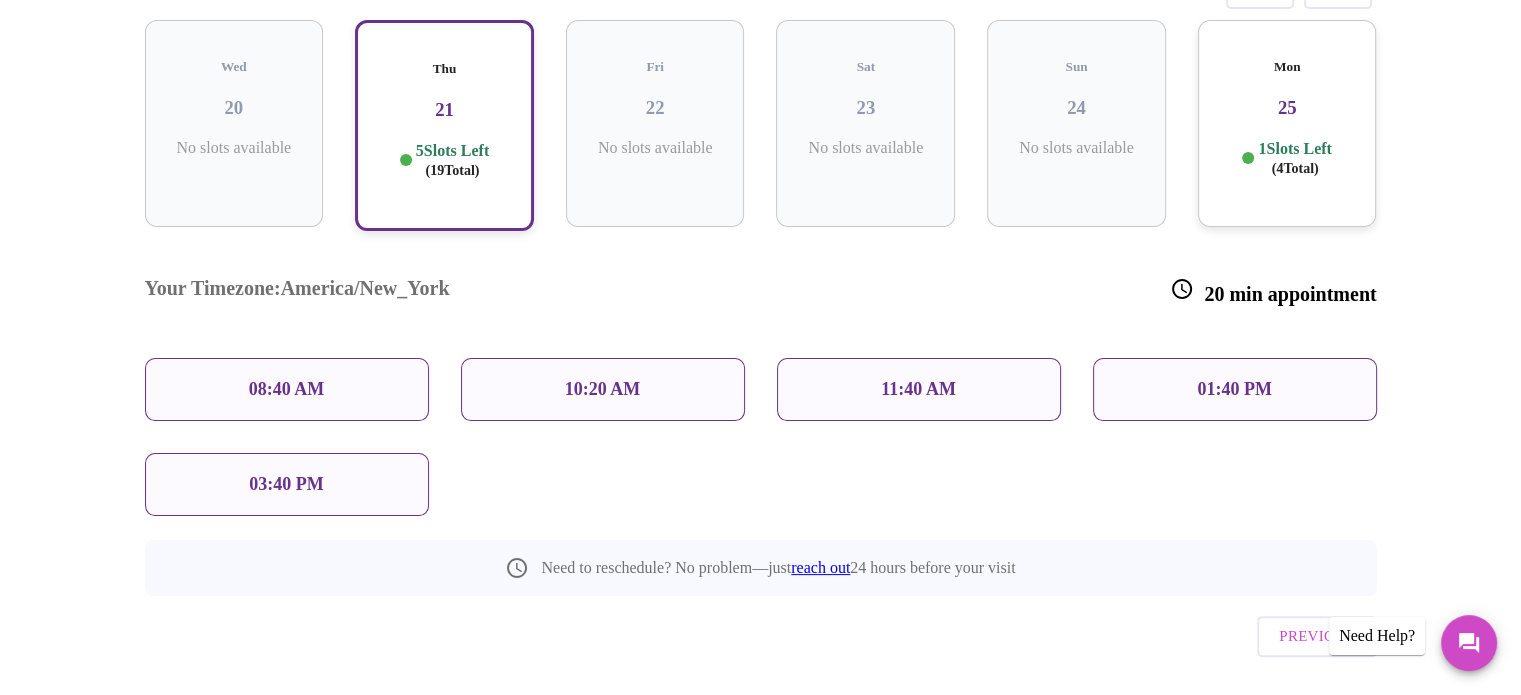 click on "08:40 AM" at bounding box center [287, 389] 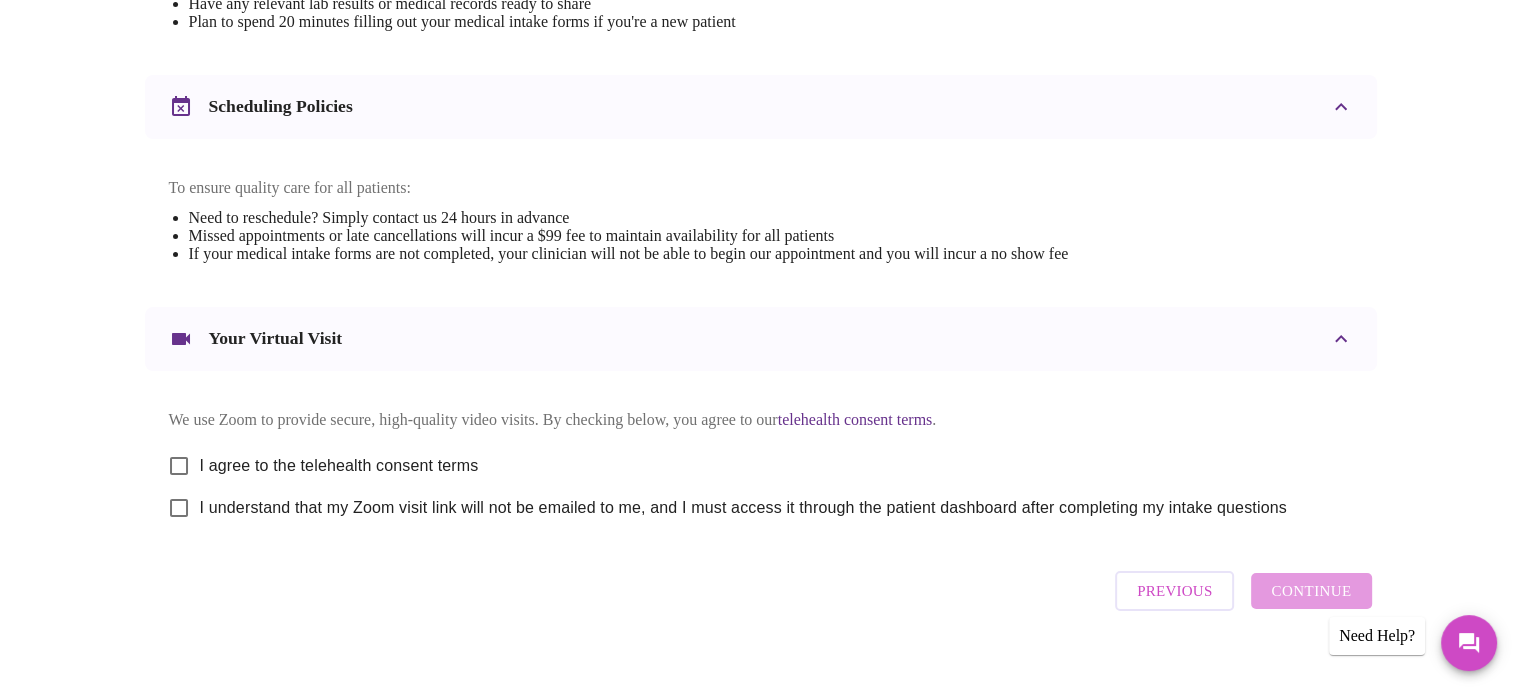 scroll, scrollTop: 729, scrollLeft: 0, axis: vertical 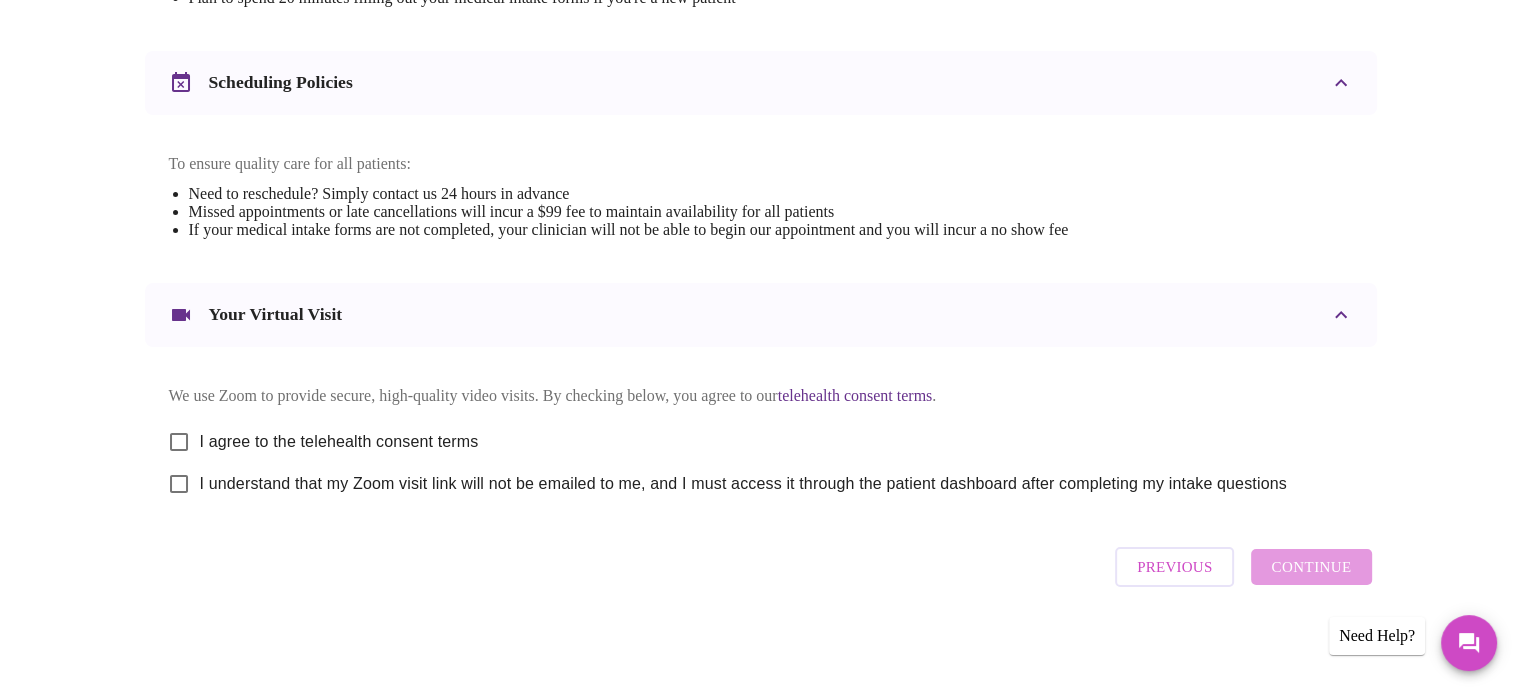 click on "I agree to the telehealth consent terms" at bounding box center (179, 442) 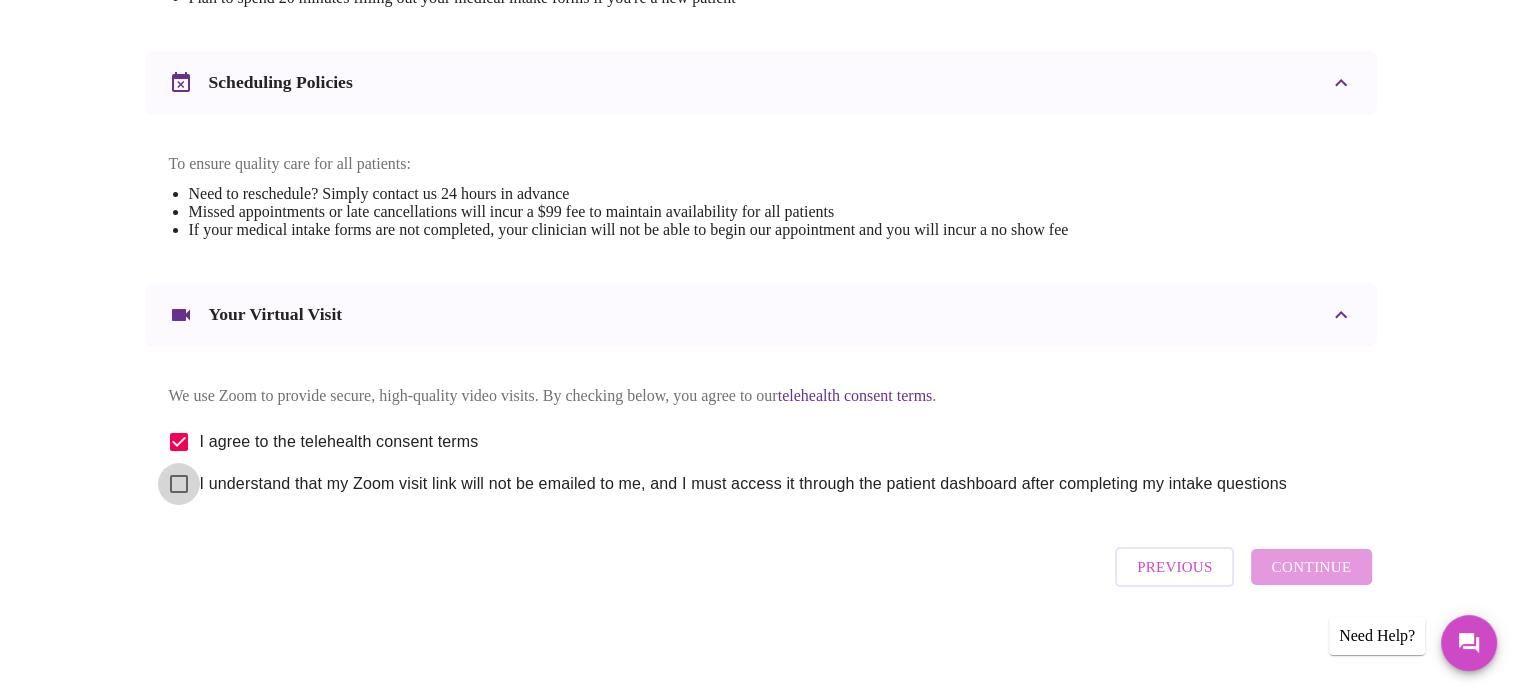 click on "I understand that my Zoom visit link will not be emailed to me, and I must access it through the patient dashboard after completing my intake questions" at bounding box center [179, 484] 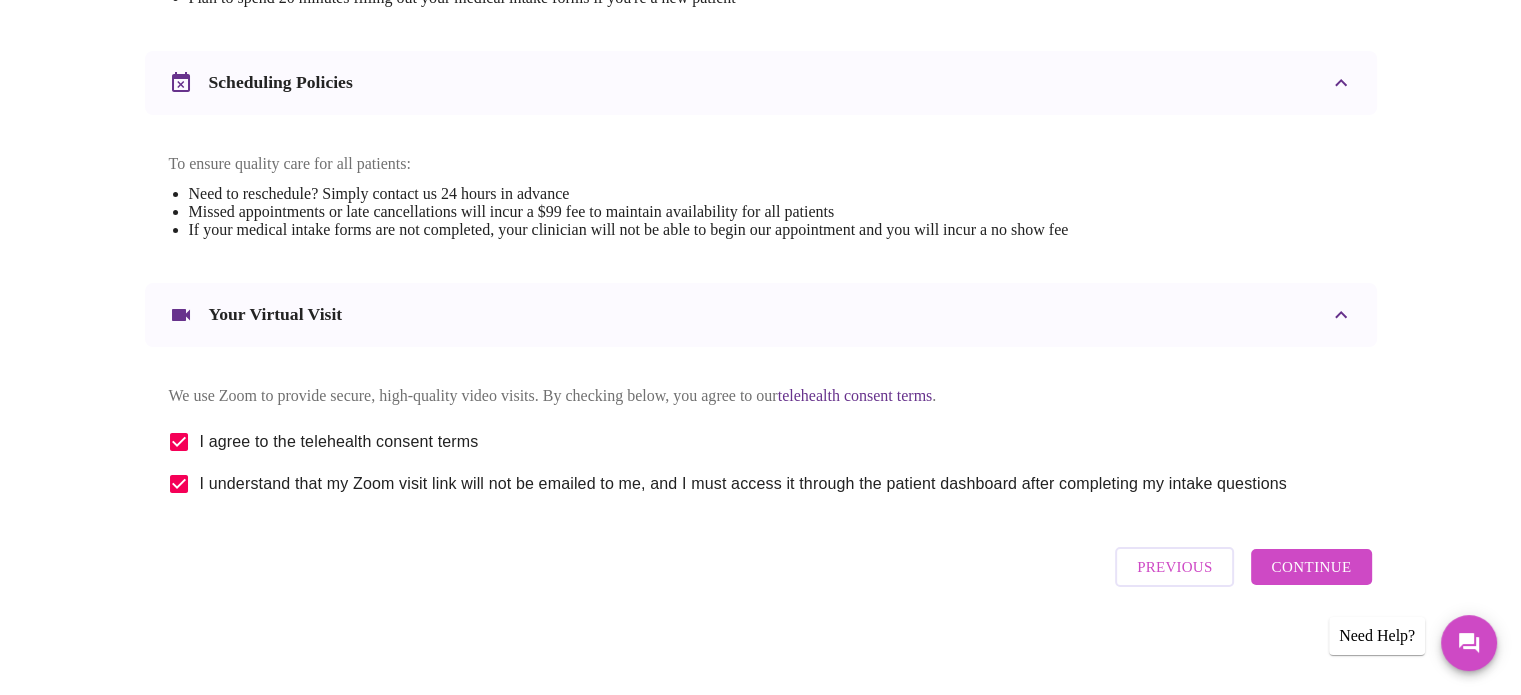 click on "Continue" at bounding box center [1311, 567] 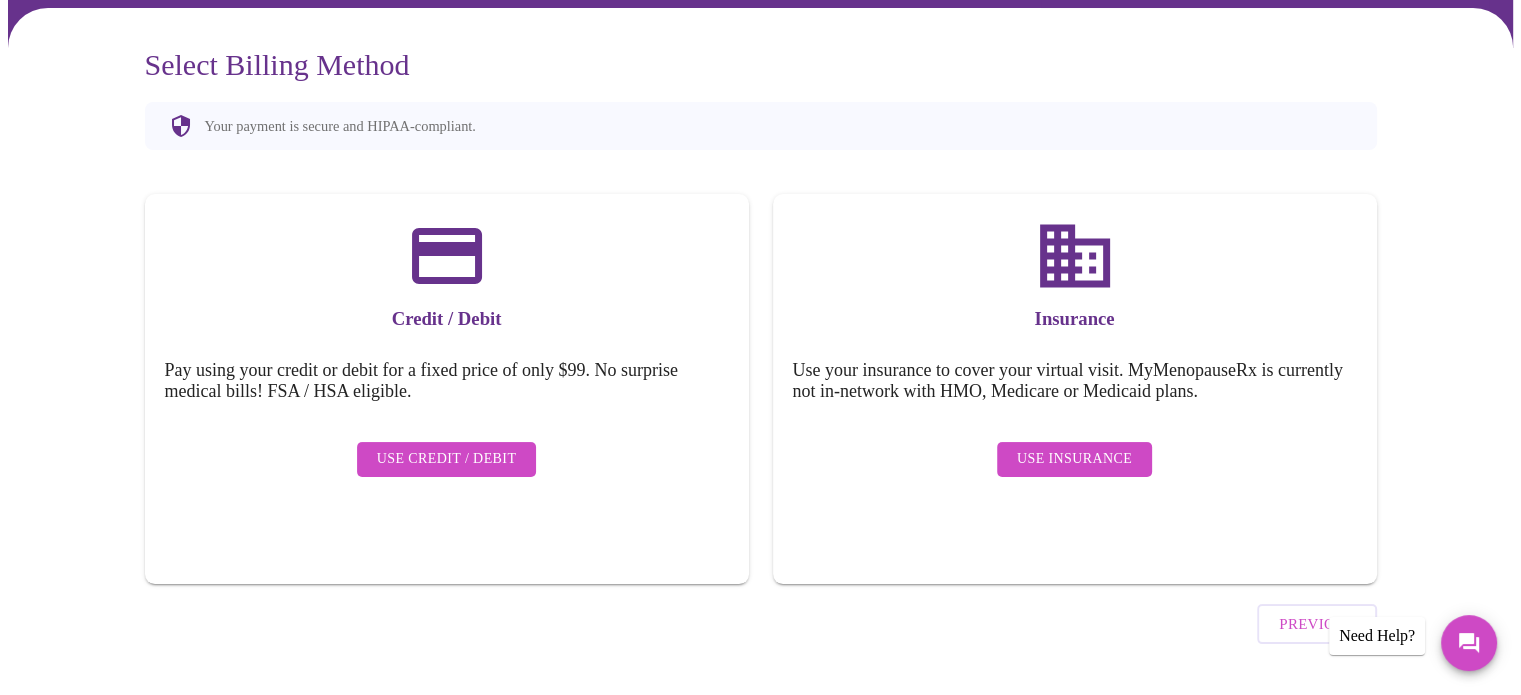 click on "Use Insurance" at bounding box center [1074, 459] 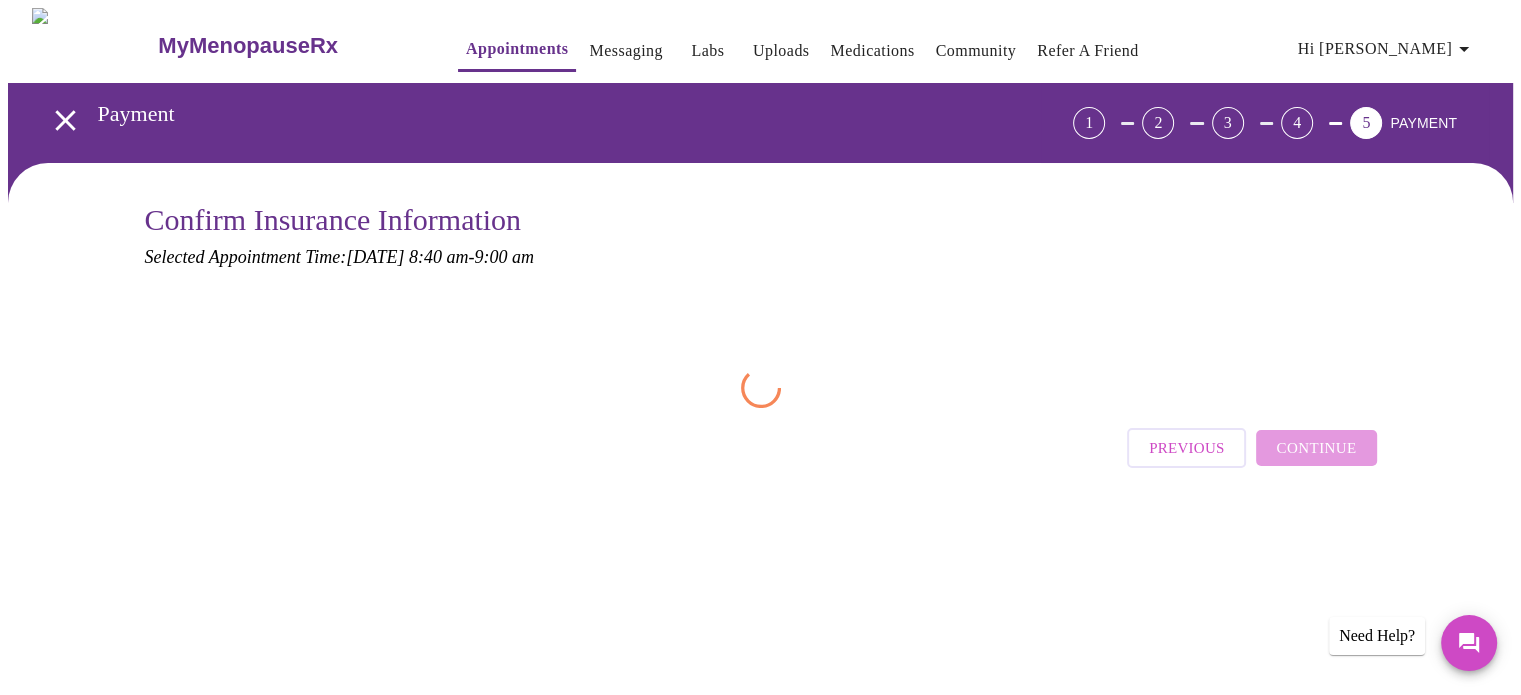 scroll, scrollTop: 0, scrollLeft: 0, axis: both 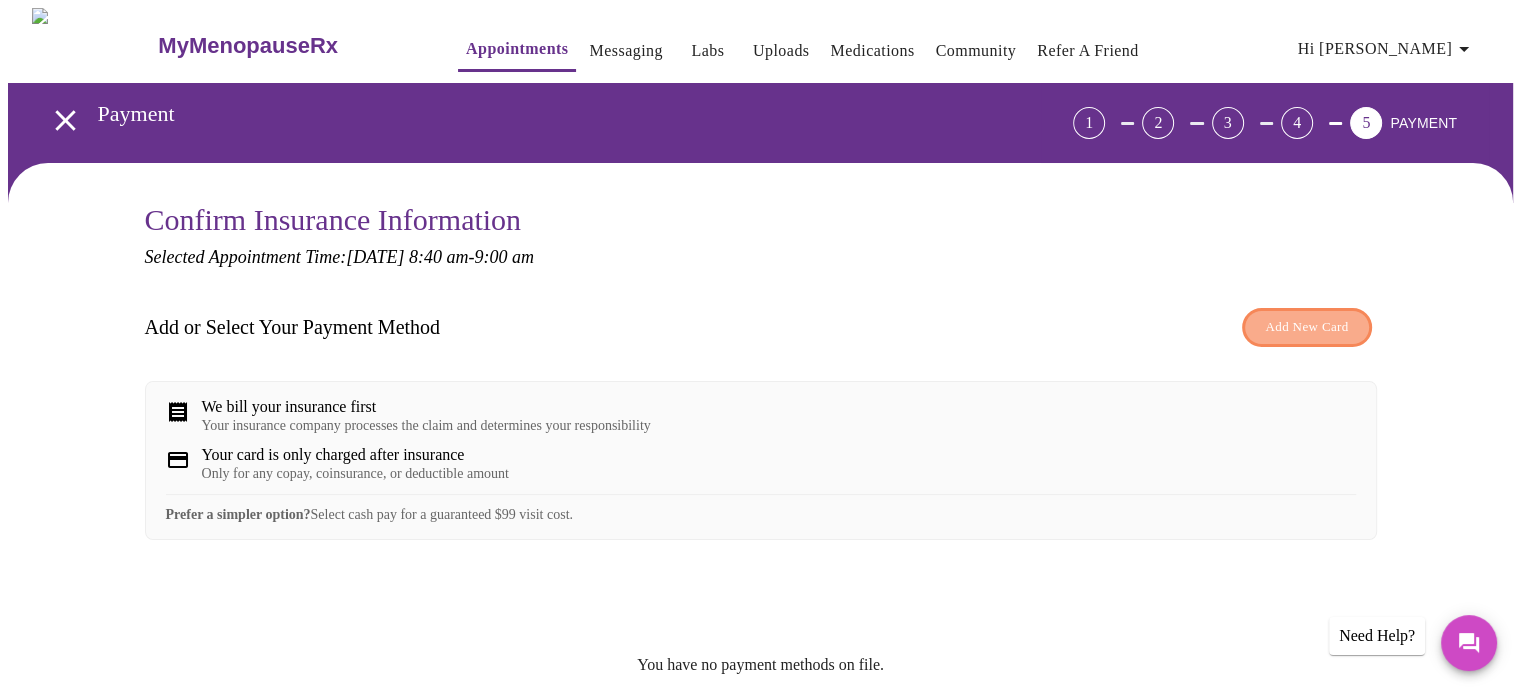 click on "Add New Card" at bounding box center [1306, 327] 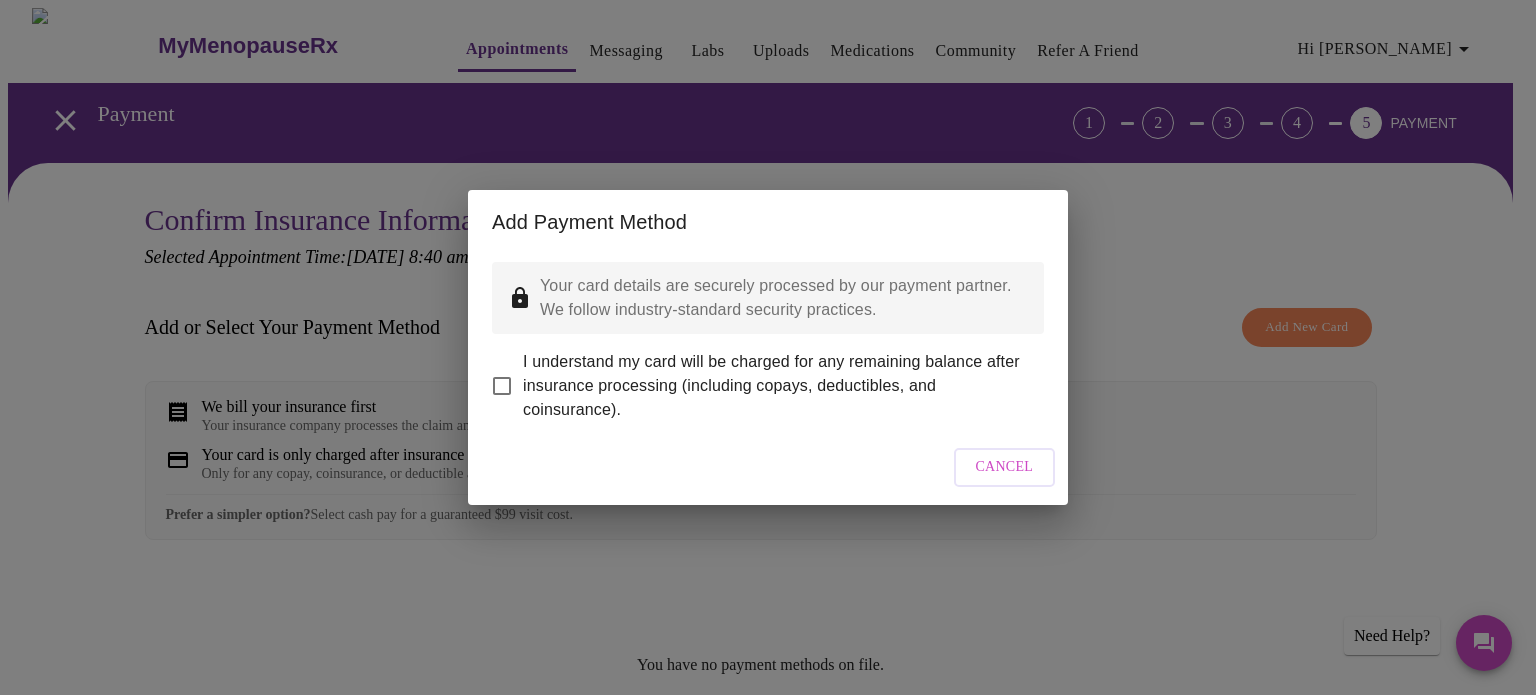 click on "I understand my card will be charged for any remaining balance after insurance processing (including copays, deductibles, and coinsurance)." at bounding box center (502, 386) 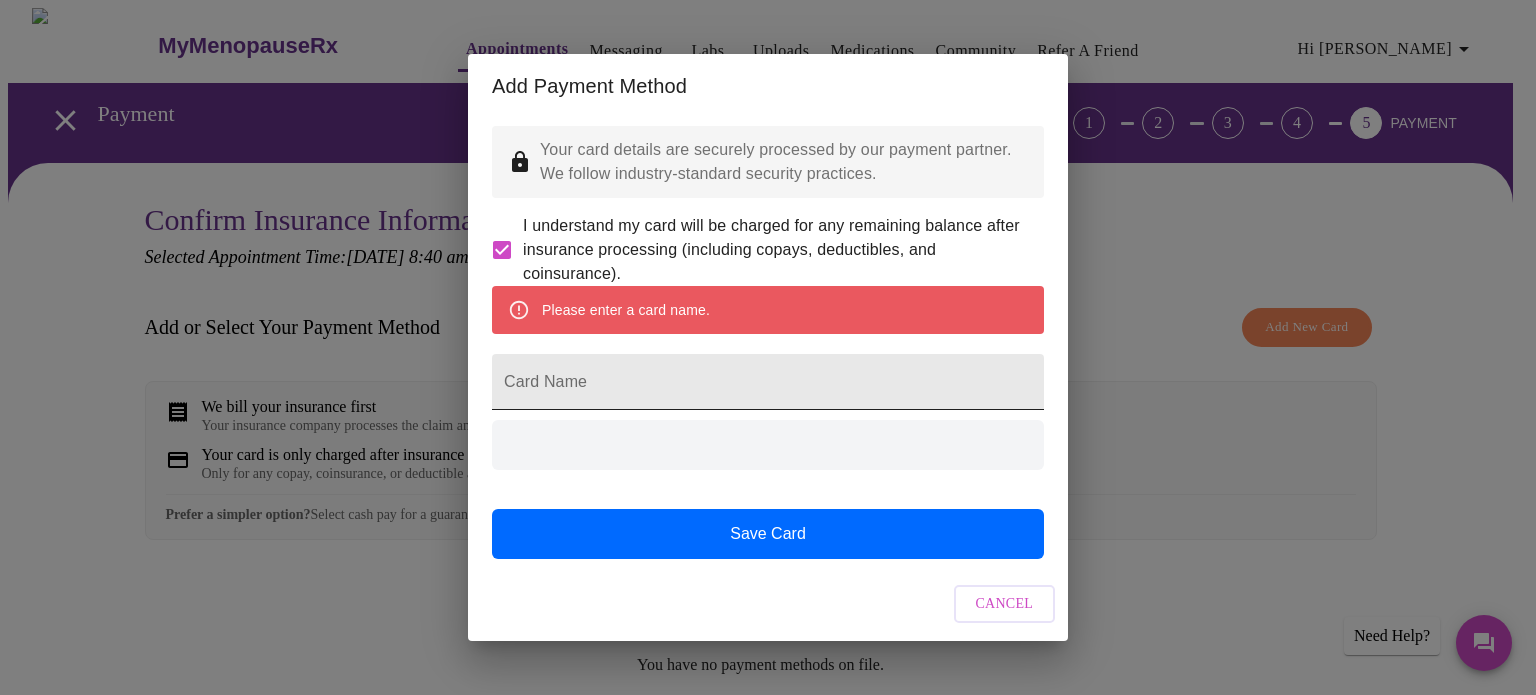 click on "Card Name" at bounding box center [768, 382] 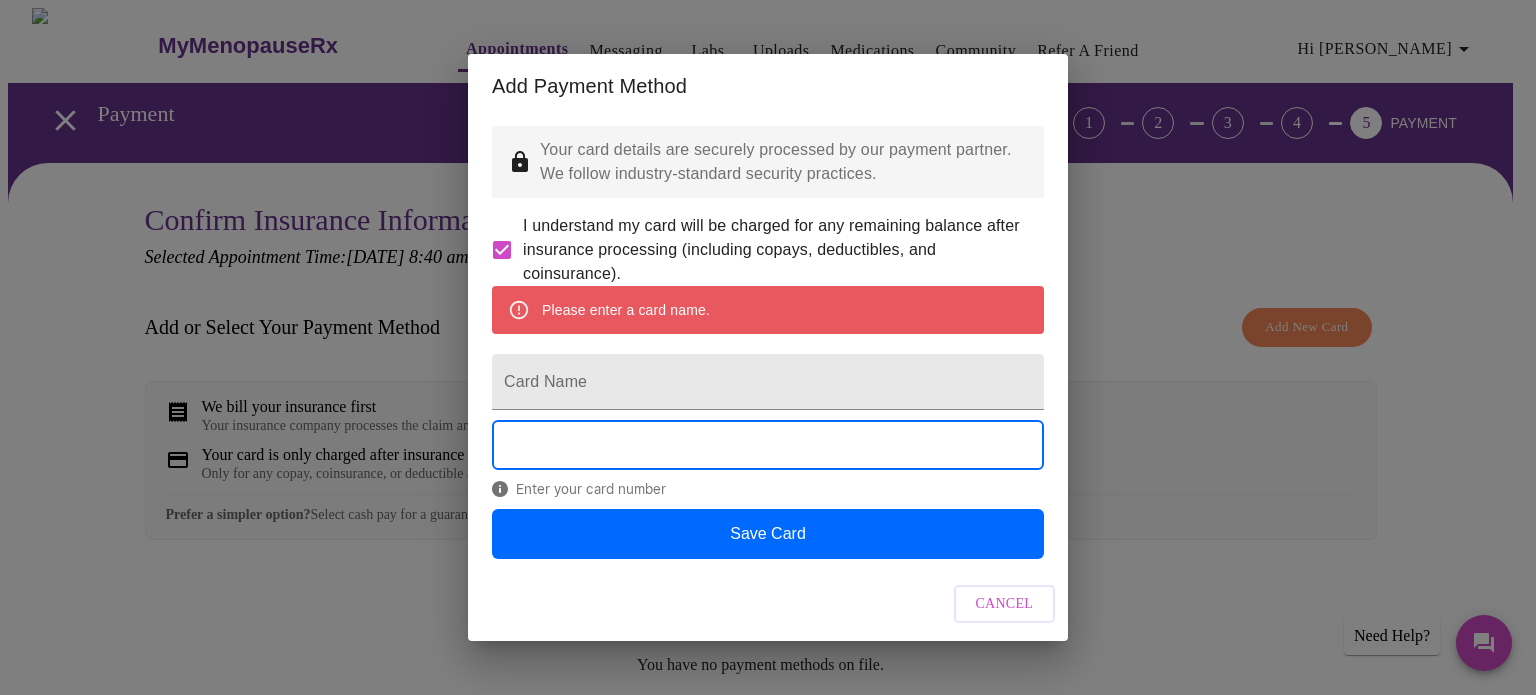 click on "Cancel" at bounding box center [1005, 604] 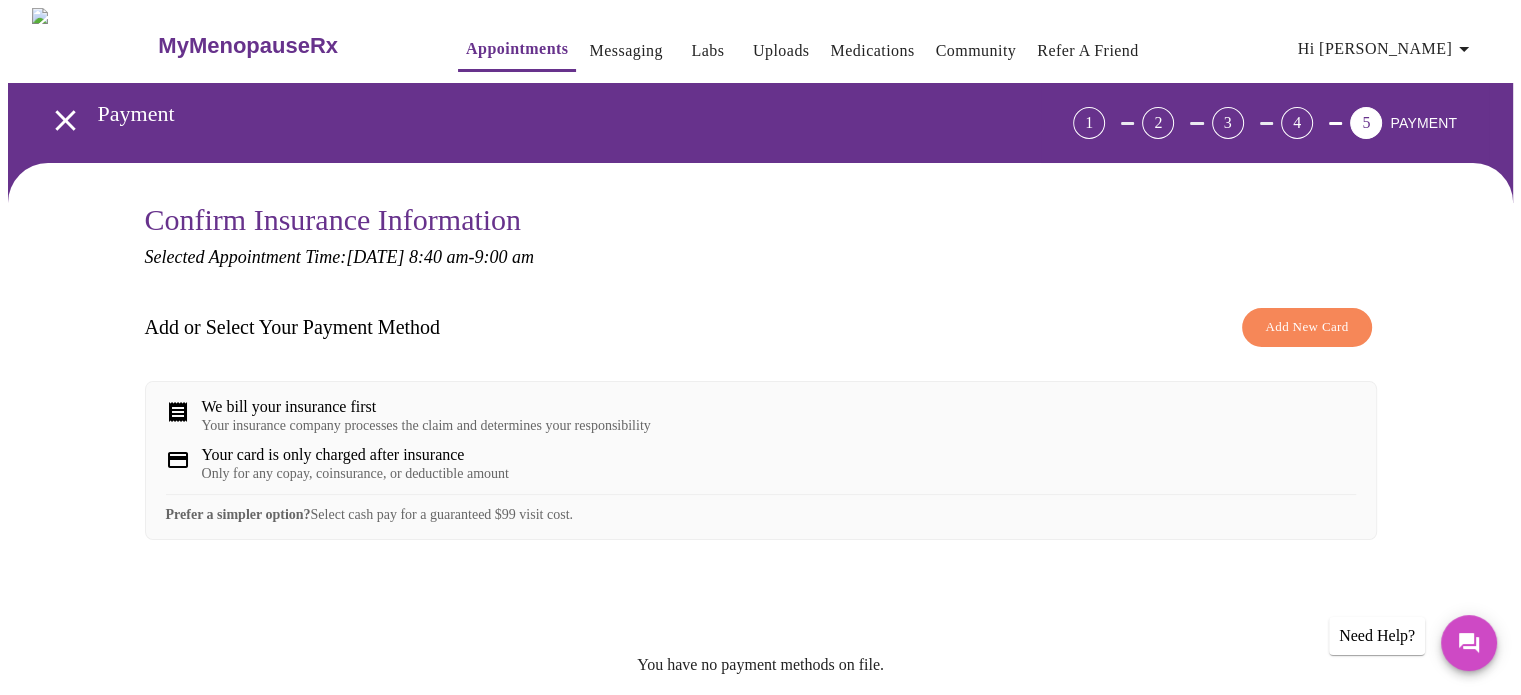 click on "We bill your insurance first" at bounding box center (426, 407) 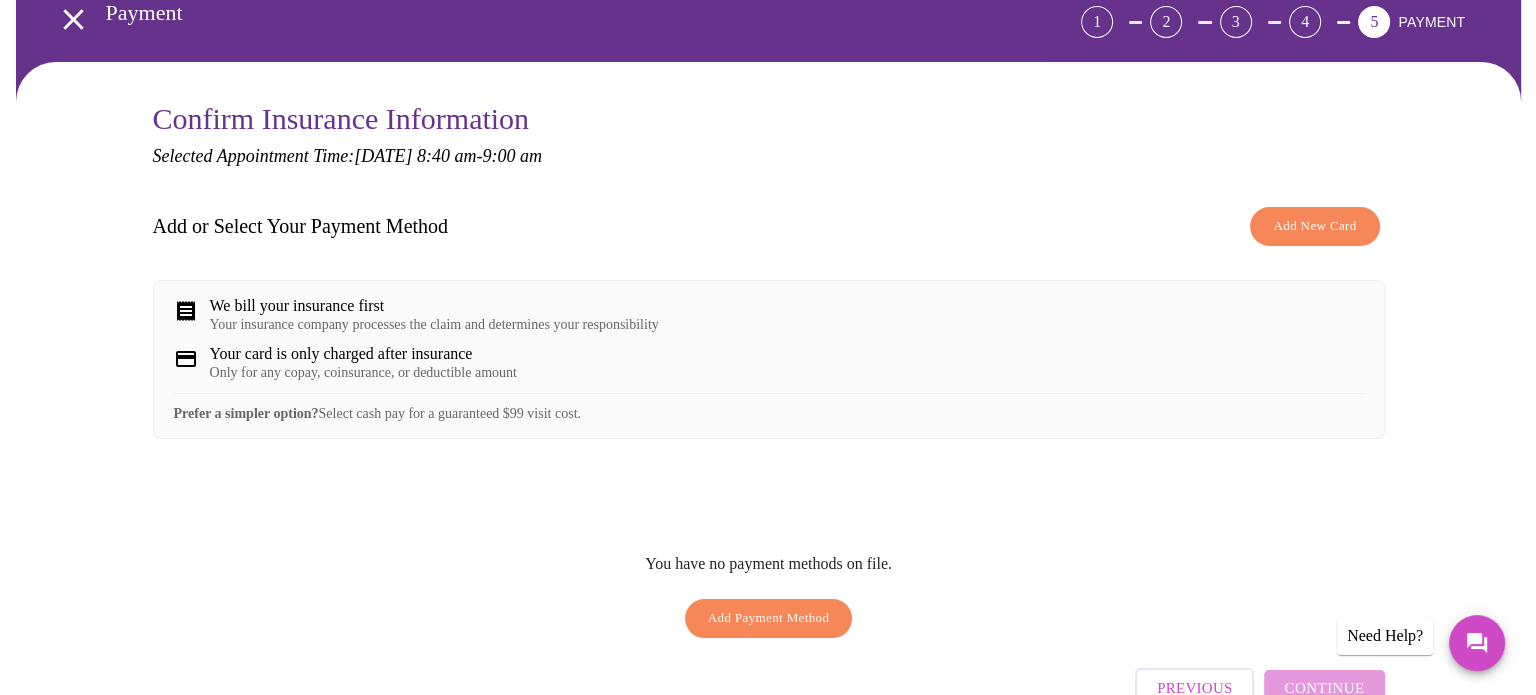scroll, scrollTop: 224, scrollLeft: 0, axis: vertical 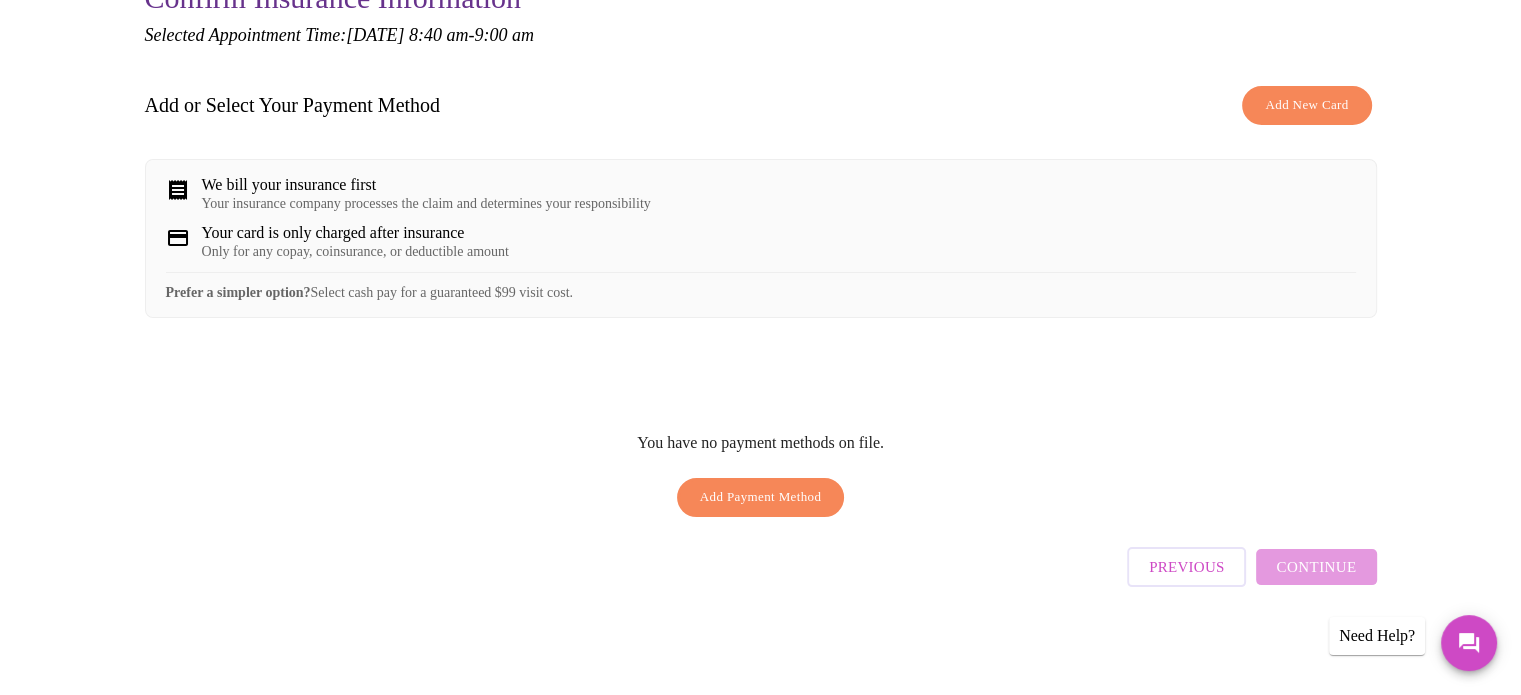 click on "We bill your insurance first" at bounding box center [426, 185] 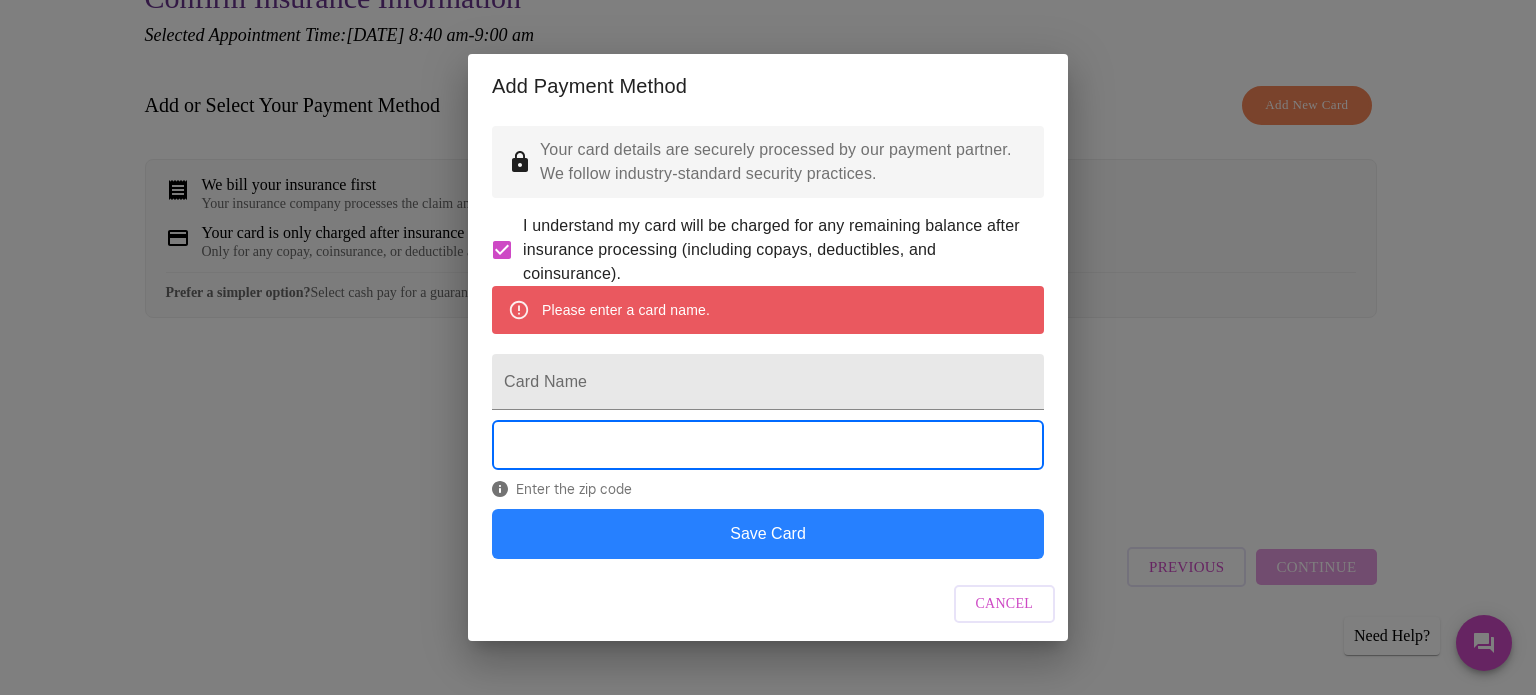 click on "Save Card" at bounding box center [768, 534] 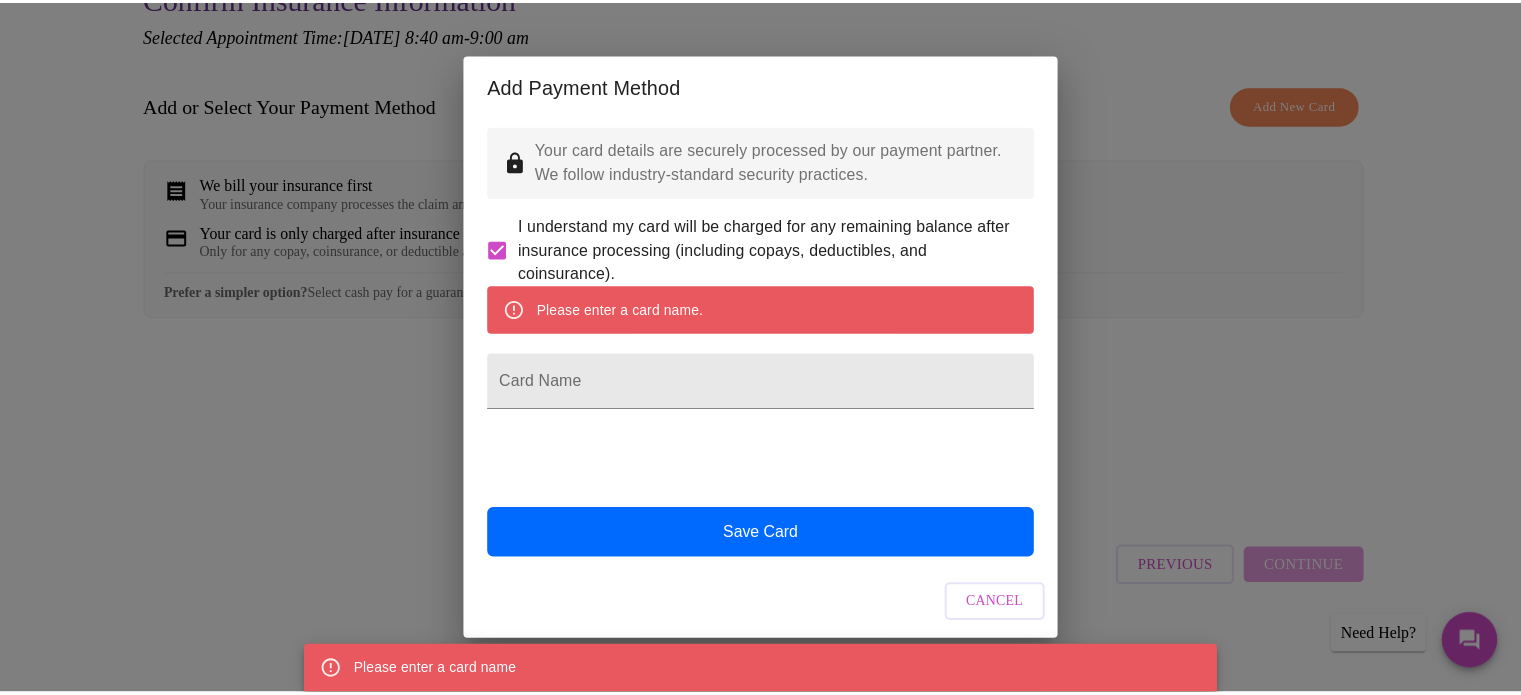 scroll, scrollTop: 0, scrollLeft: 0, axis: both 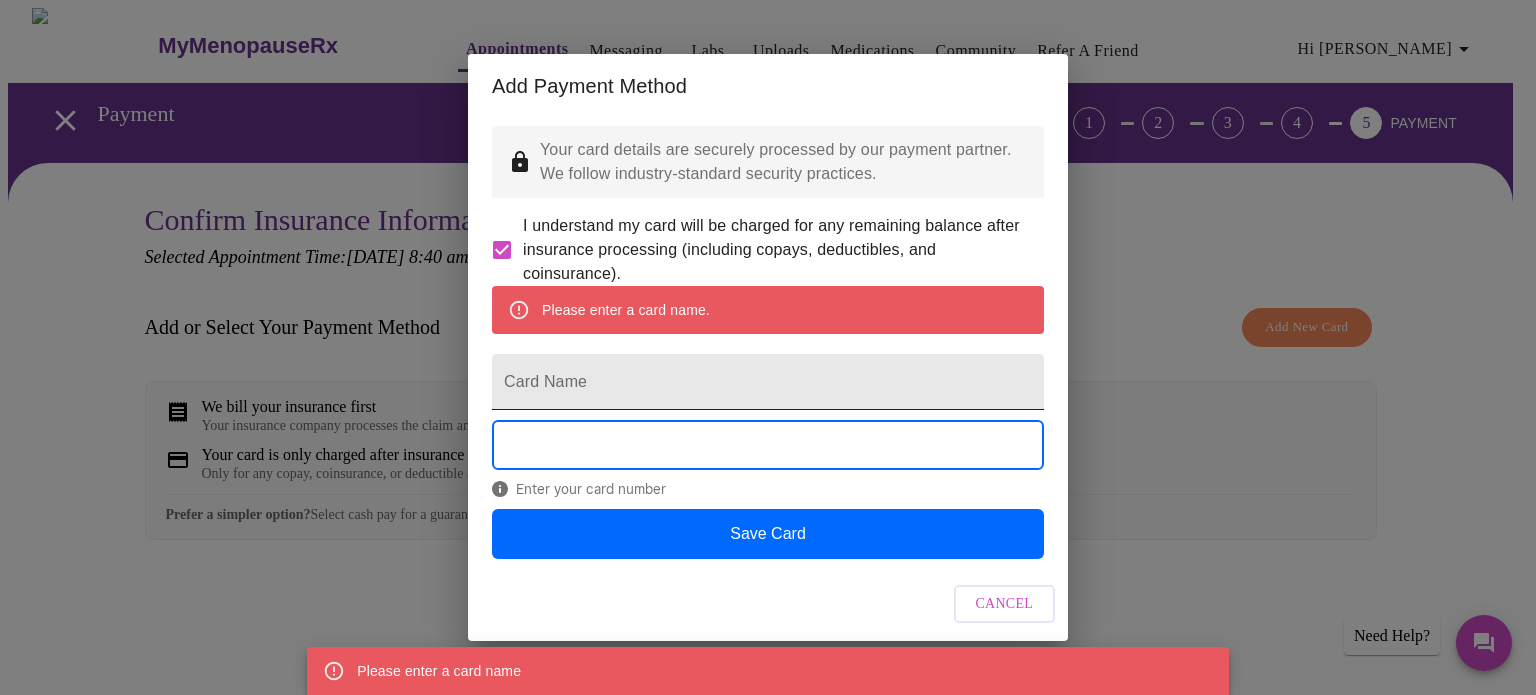 click on "Card Name" at bounding box center [768, 382] 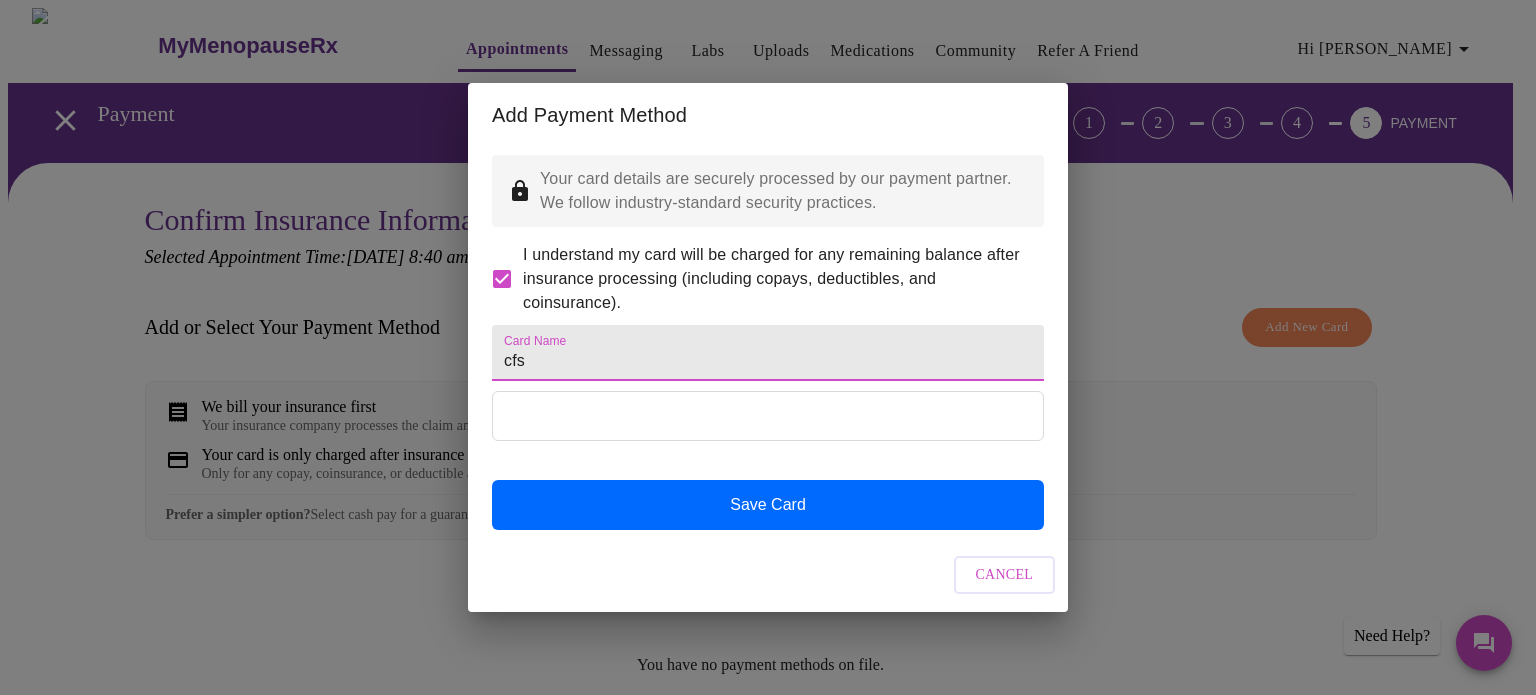 type on "cfs" 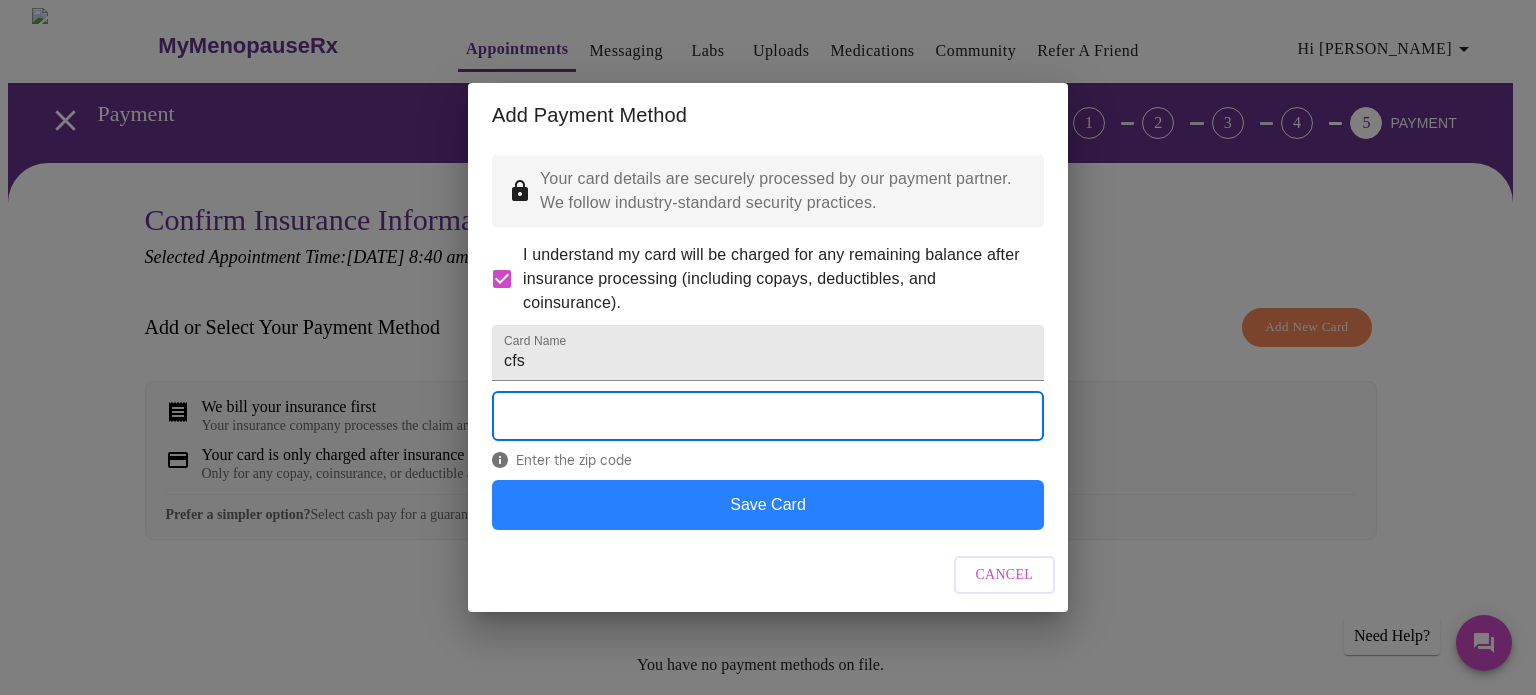 click on "Save Card" at bounding box center [768, 505] 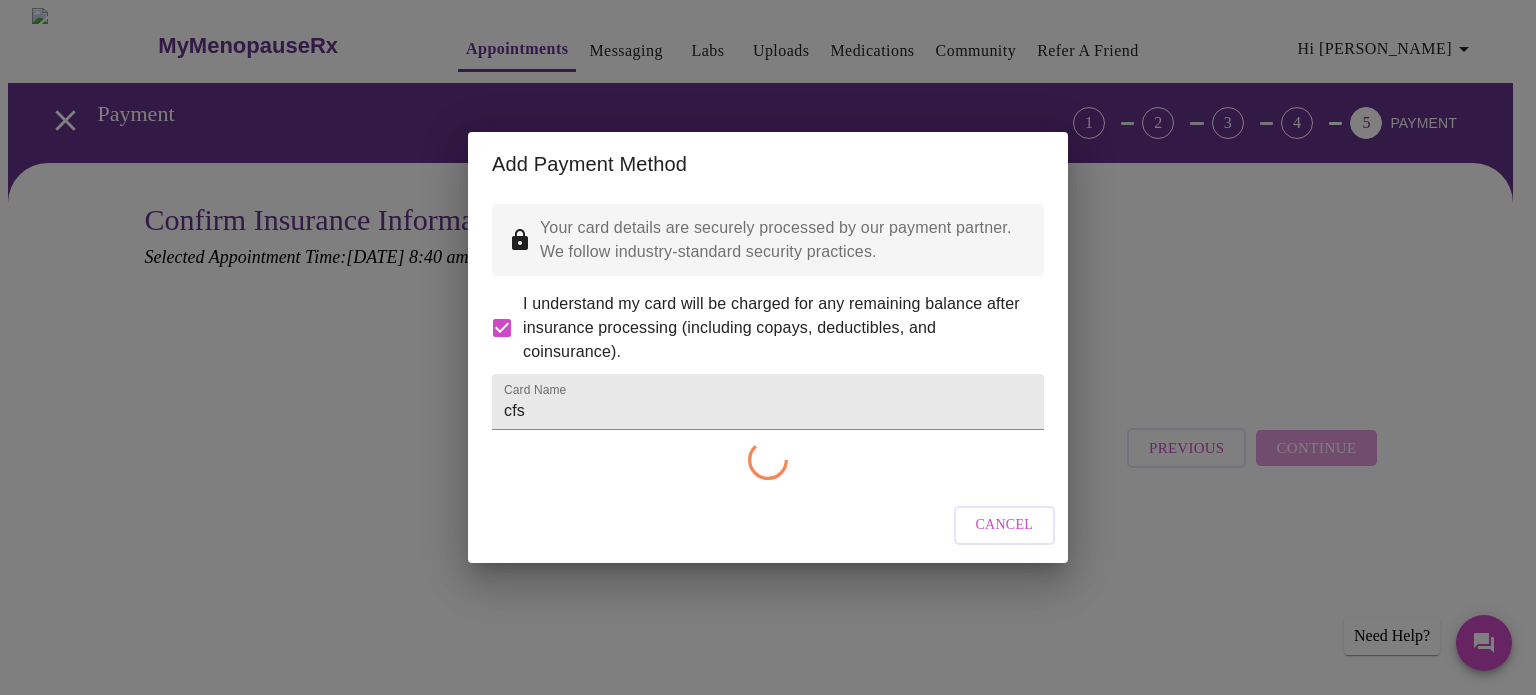 checkbox on "false" 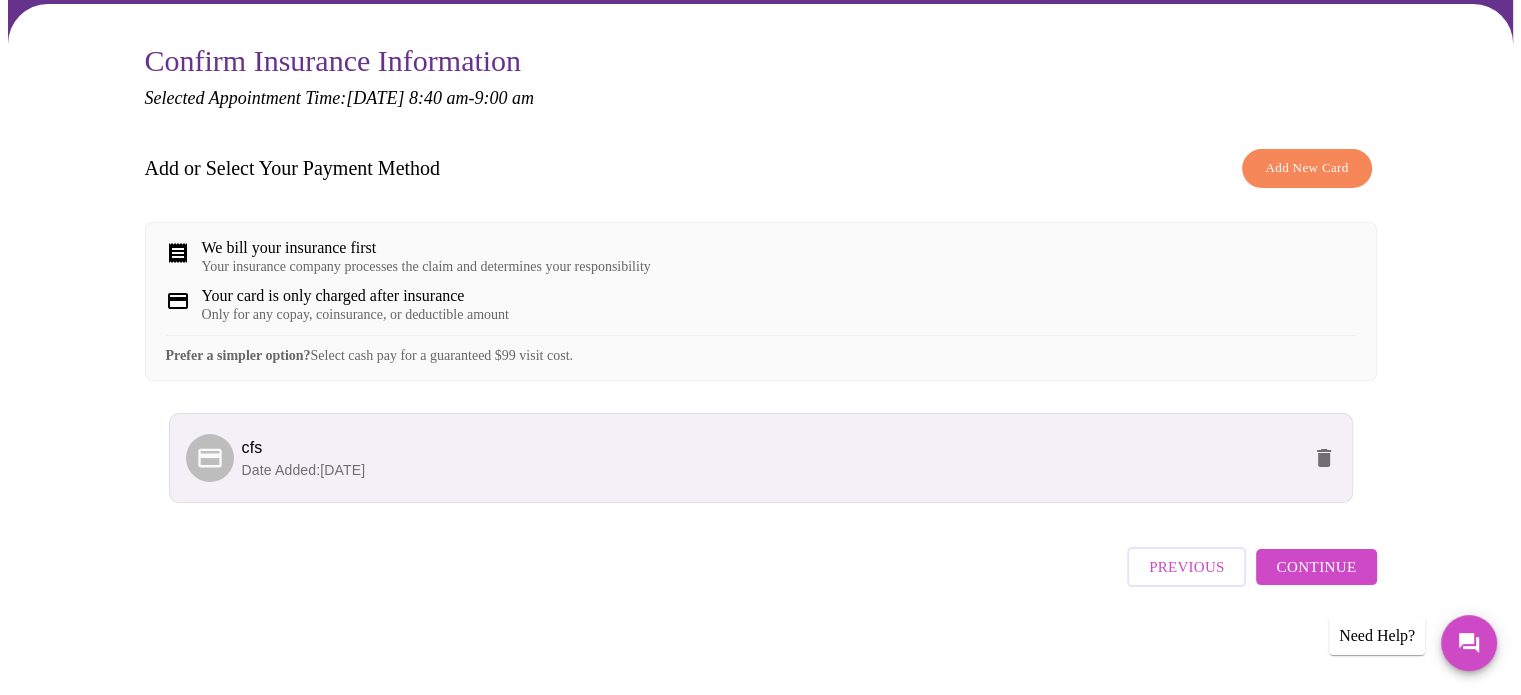 scroll, scrollTop: 172, scrollLeft: 0, axis: vertical 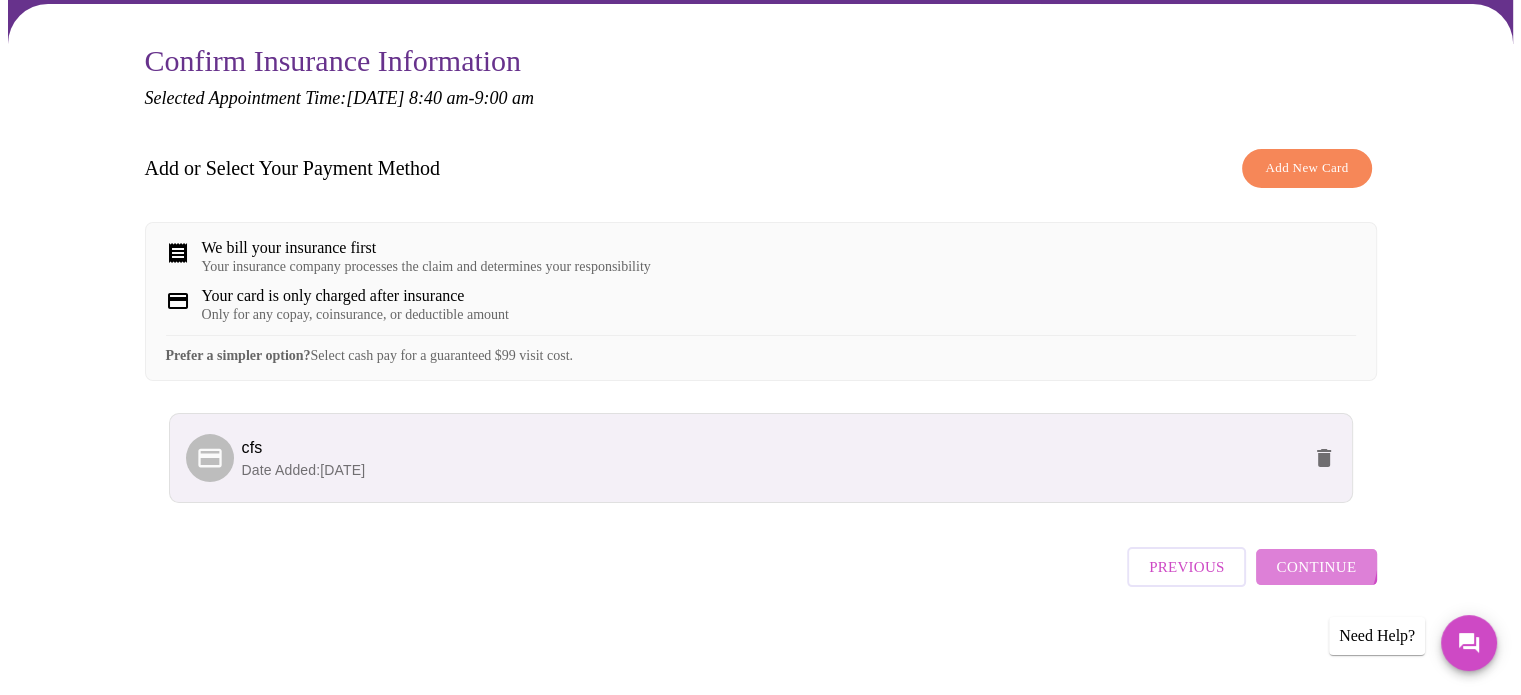 click on "Continue" at bounding box center [1316, 567] 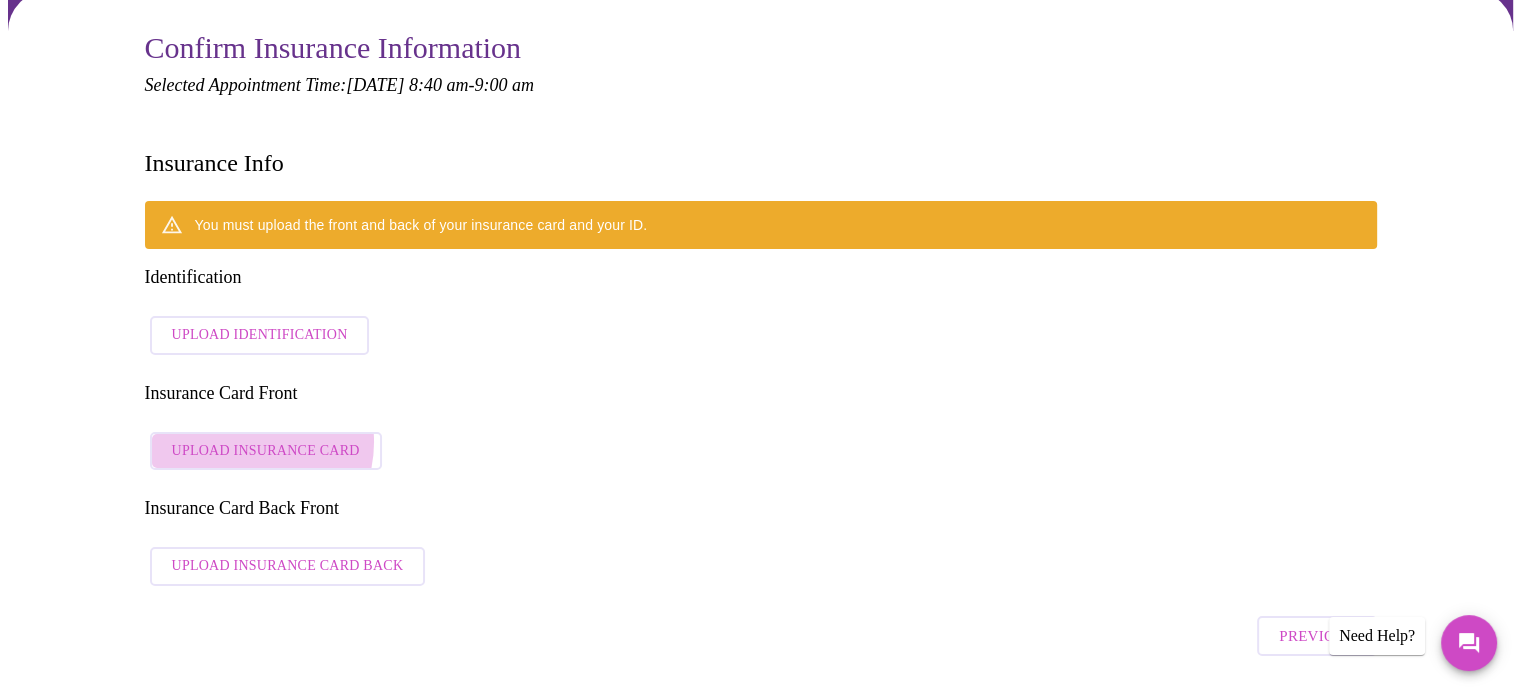click on "Upload Insurance Card" at bounding box center (266, 451) 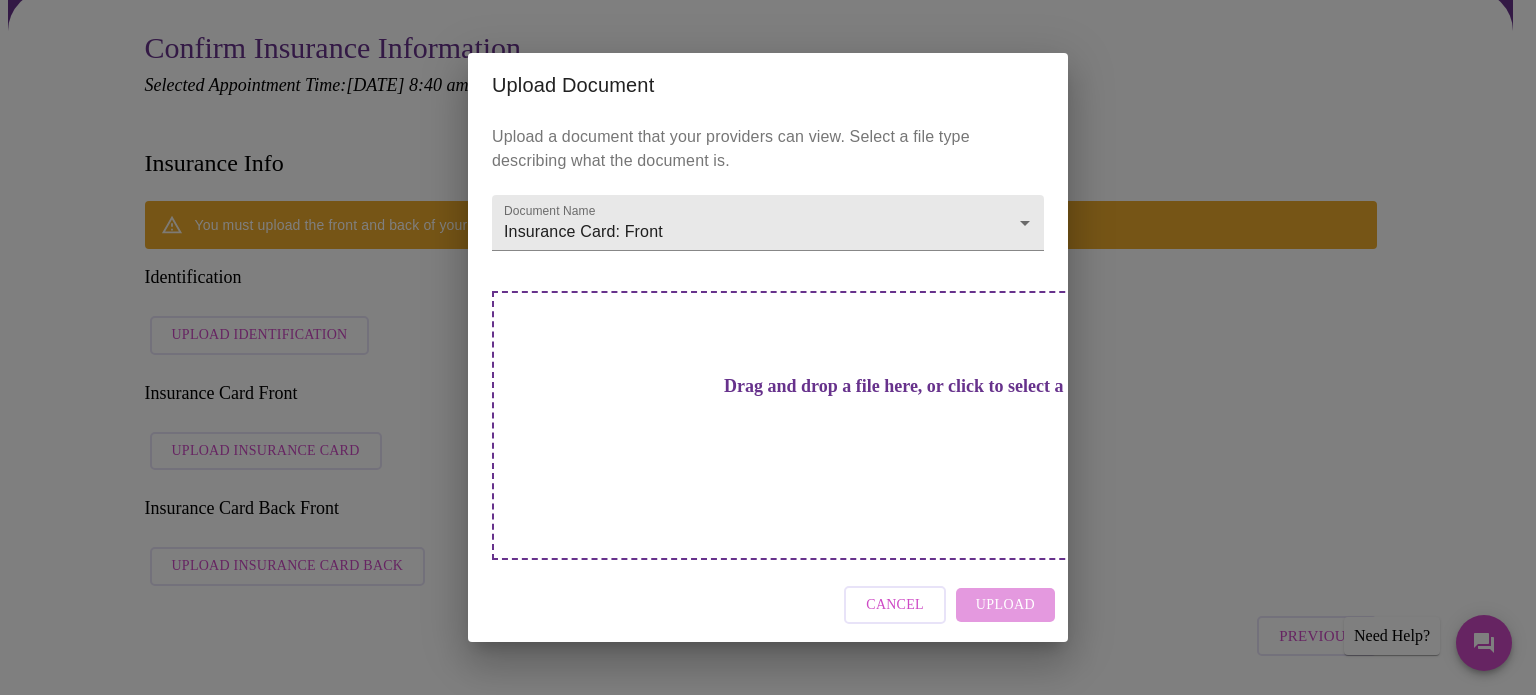 click on "Drag and drop a file here, or click to select a file" at bounding box center [908, 386] 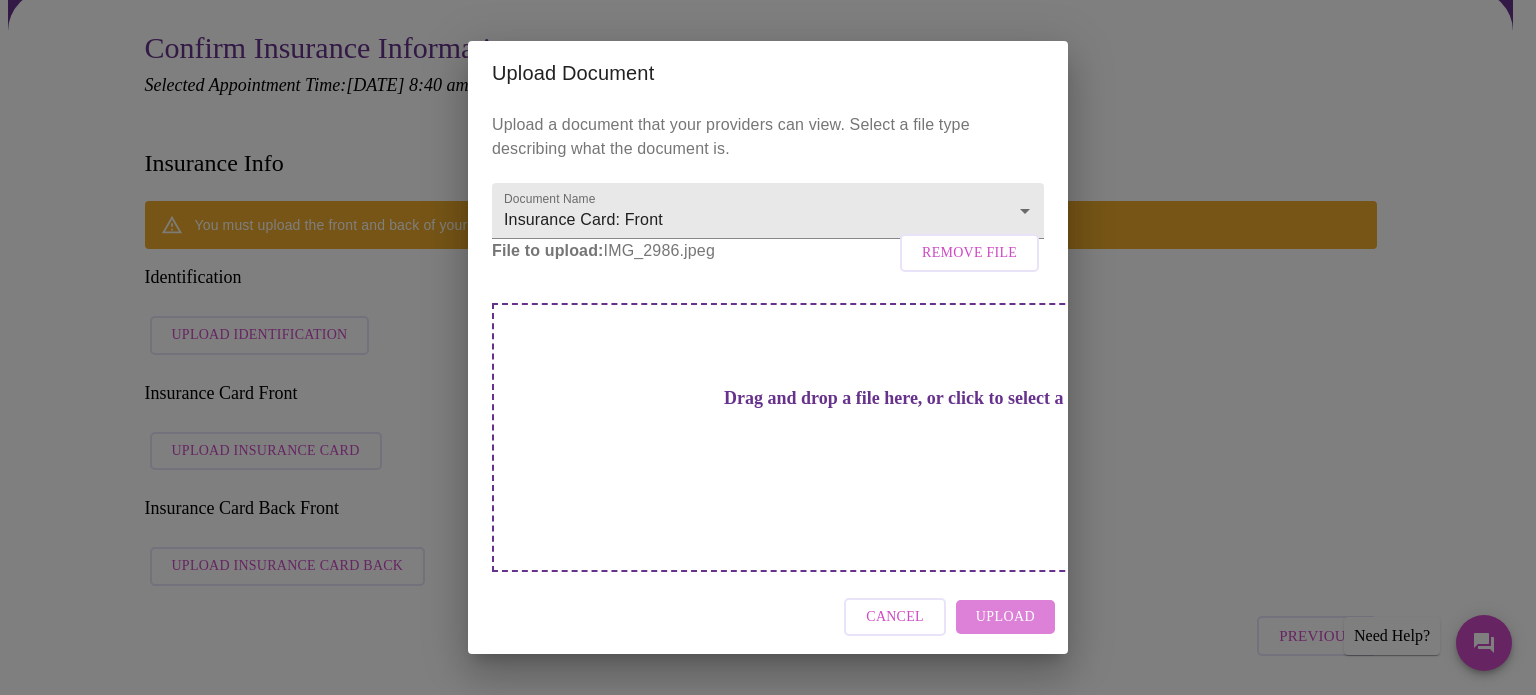 click on "Upload" at bounding box center [1005, 617] 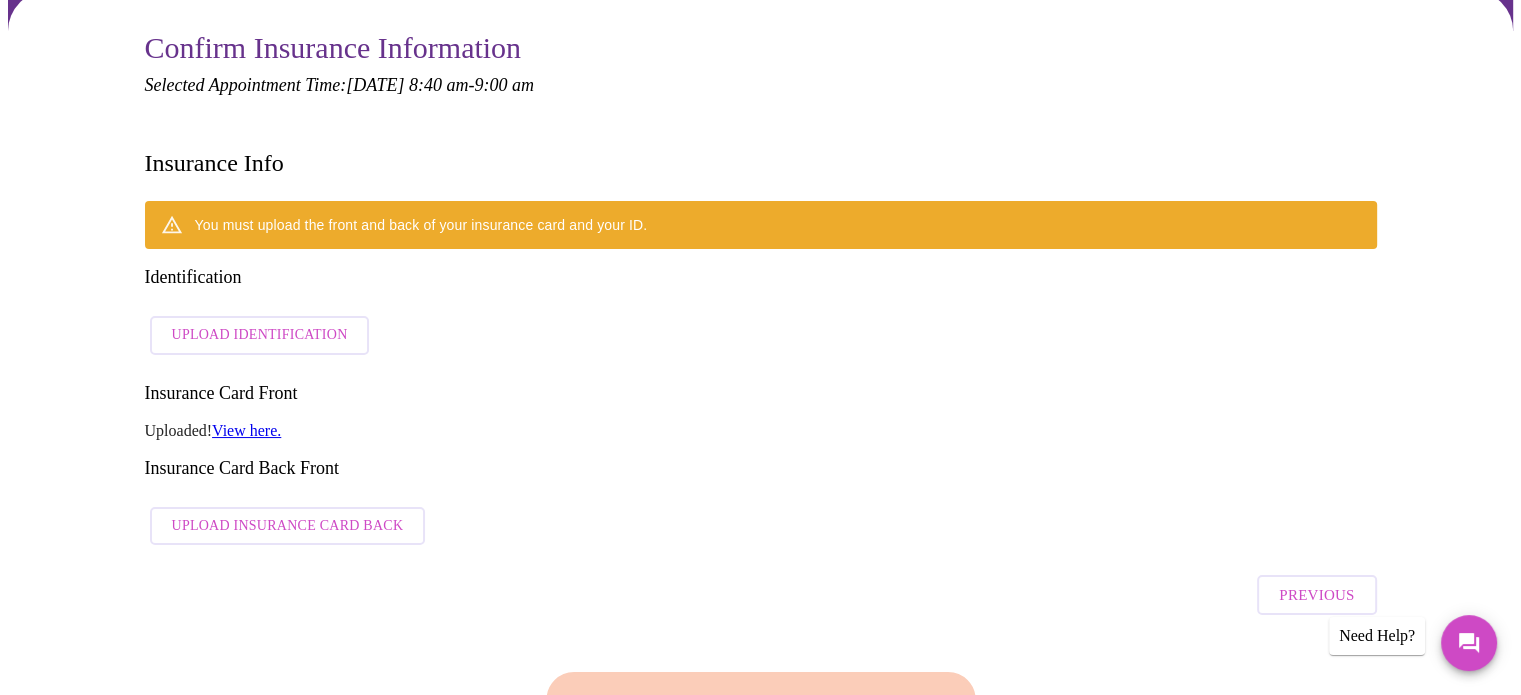 click on "Upload Insurance Card Back" at bounding box center [288, 526] 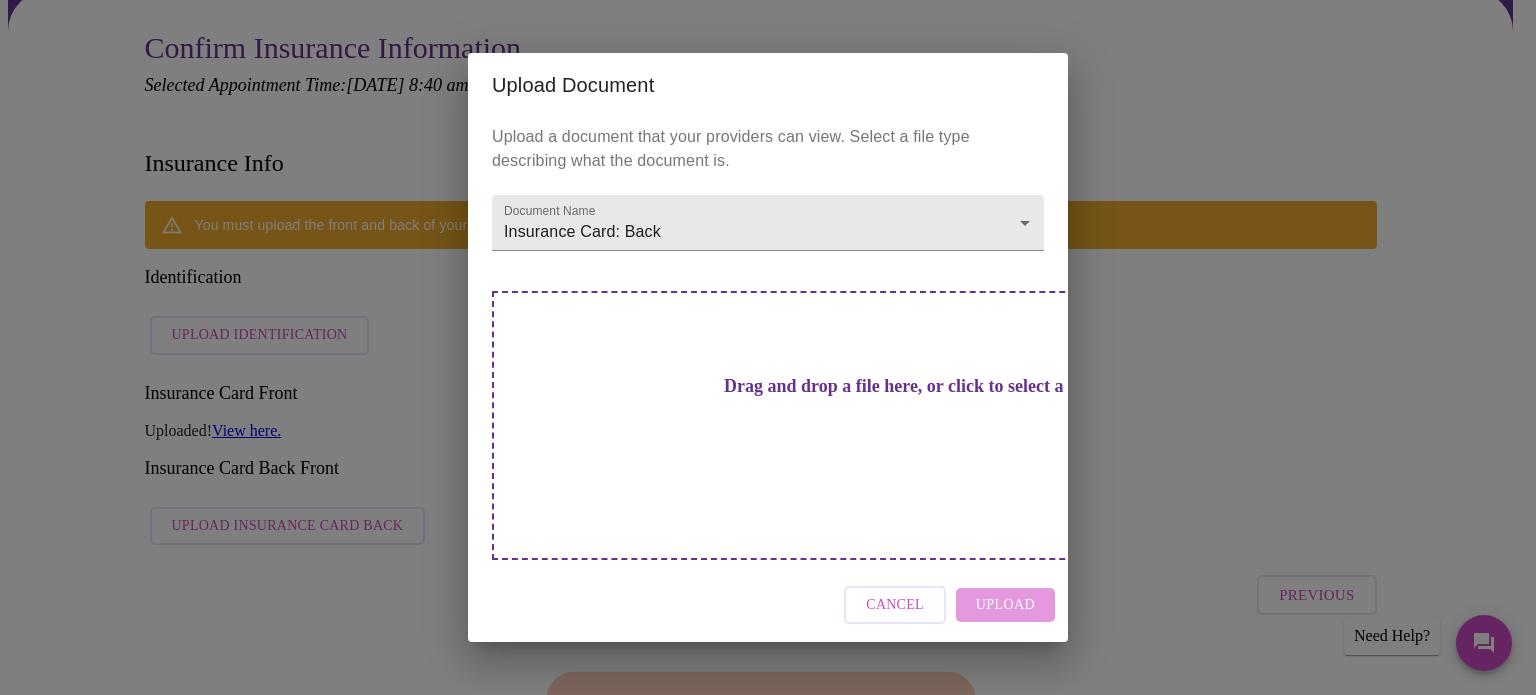 click on "Drag and drop a file here, or click to select a file" at bounding box center [908, 386] 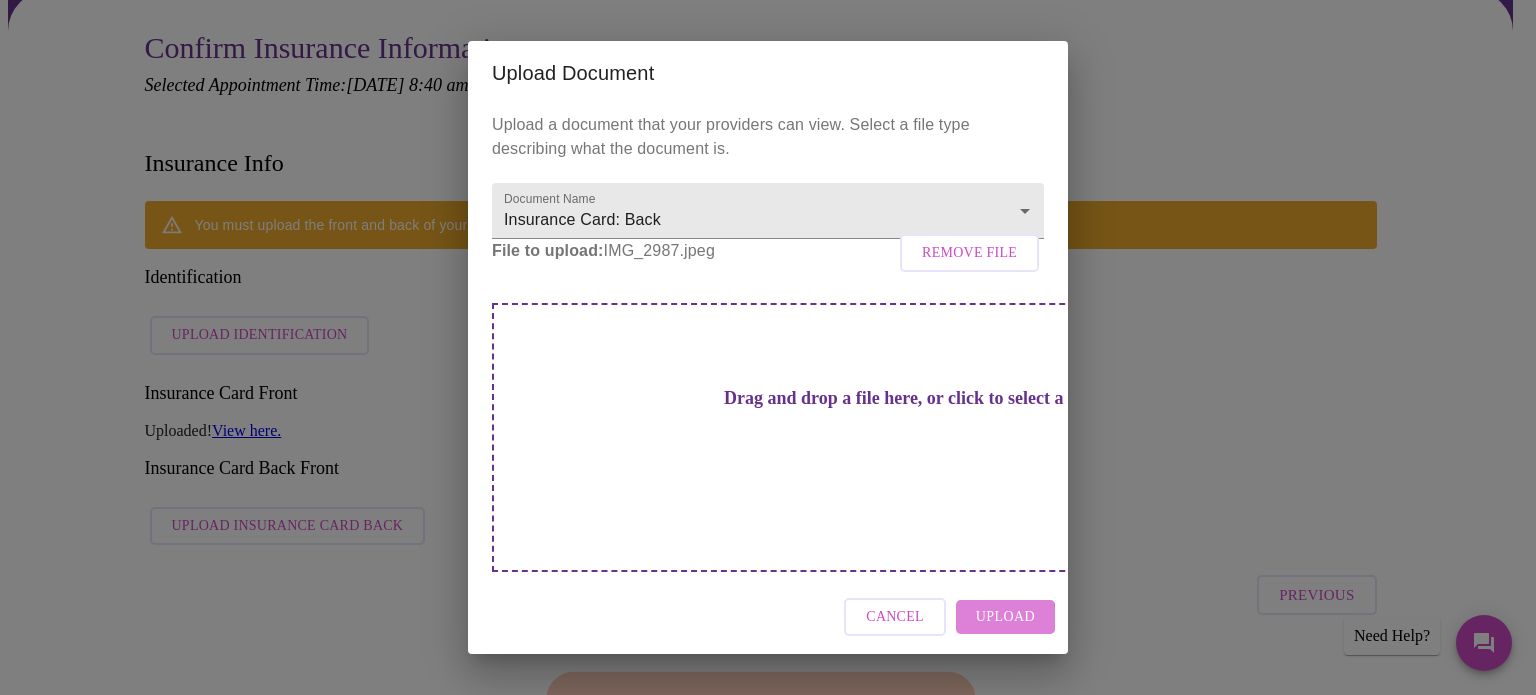 click on "Upload" at bounding box center [1005, 617] 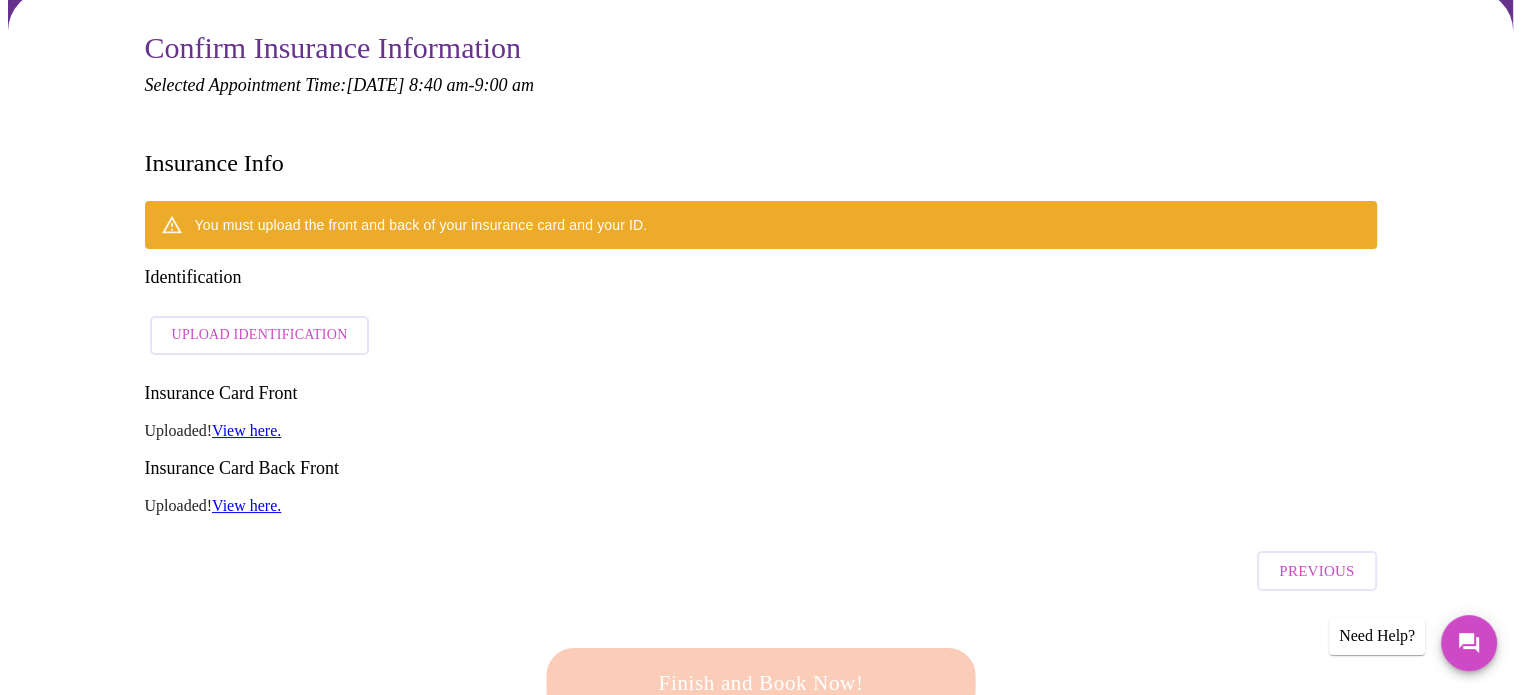 click on "Upload Identification" at bounding box center (260, 335) 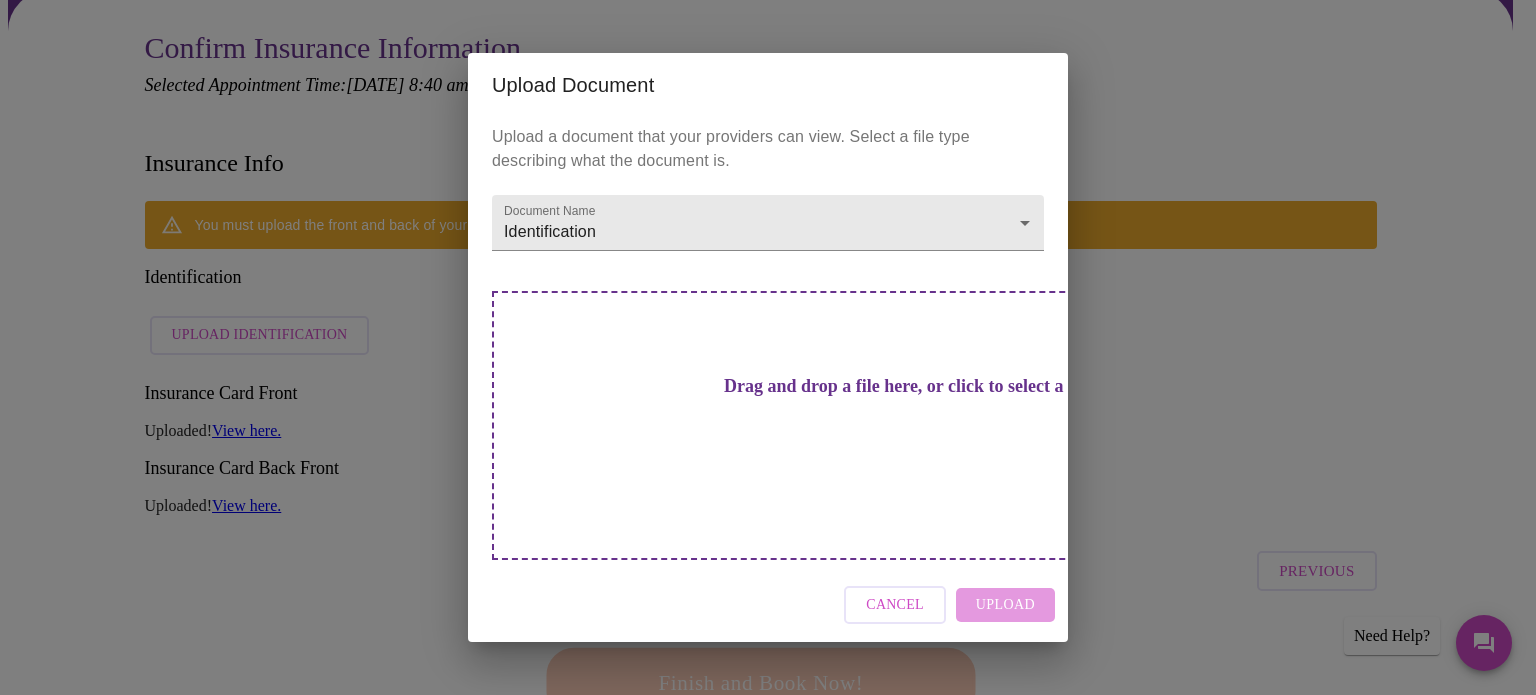 click on "Drag and drop a file here, or click to select a file" at bounding box center (908, 386) 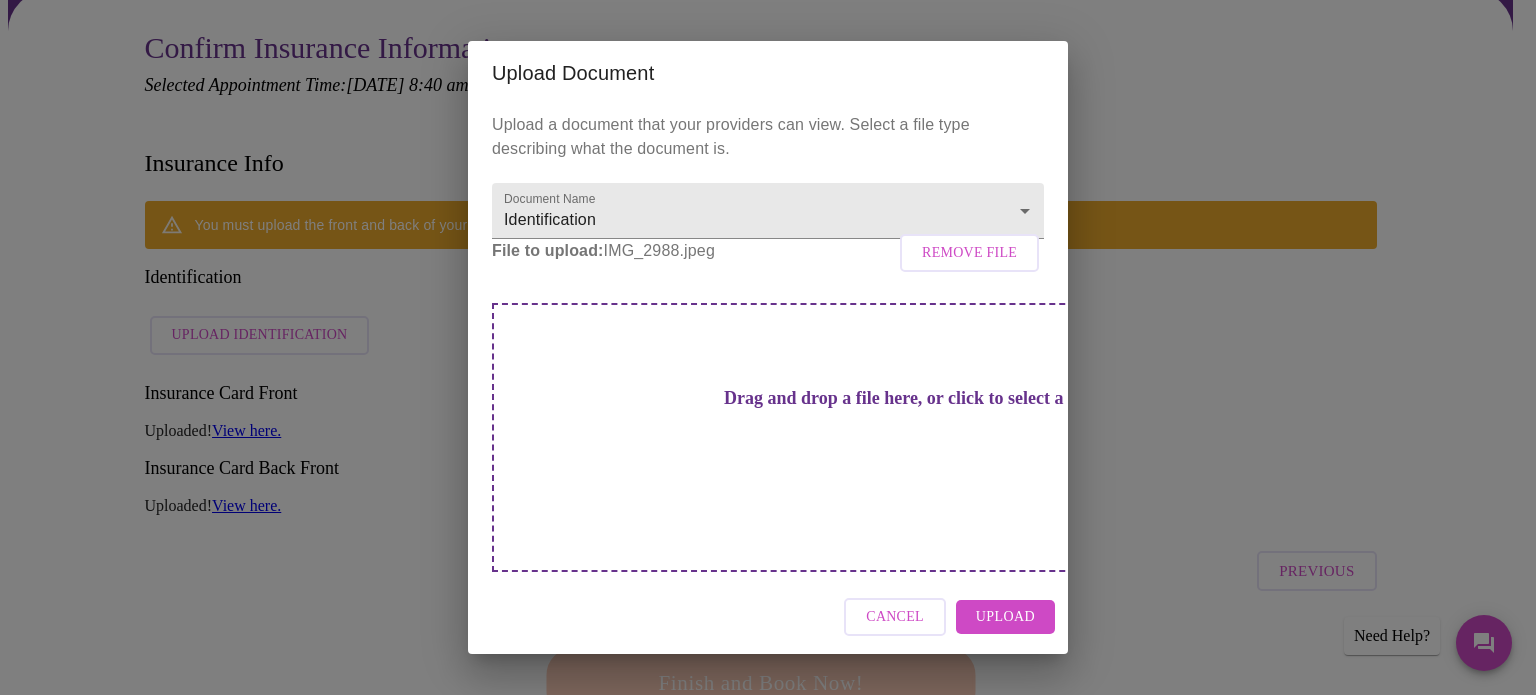 click on "Upload" at bounding box center [1005, 617] 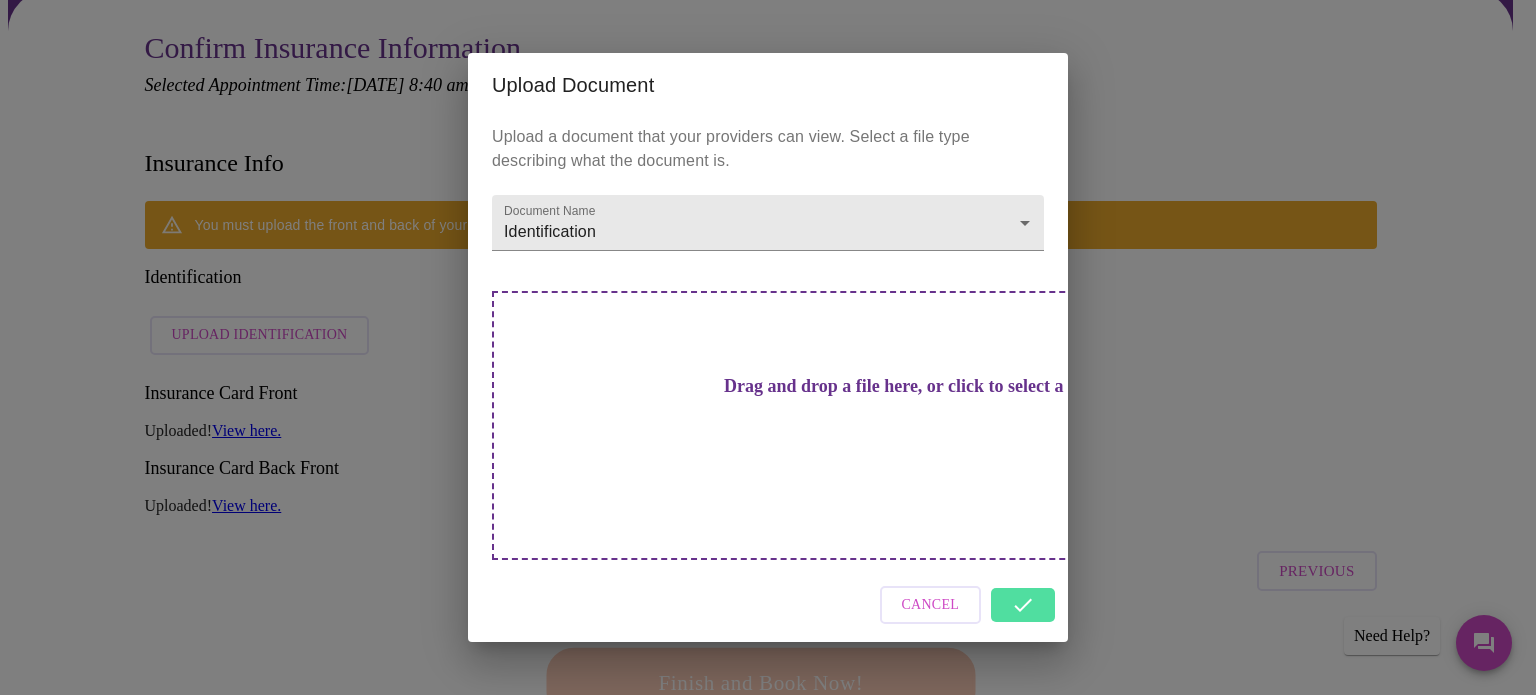 click on "Cancel" at bounding box center [768, 605] 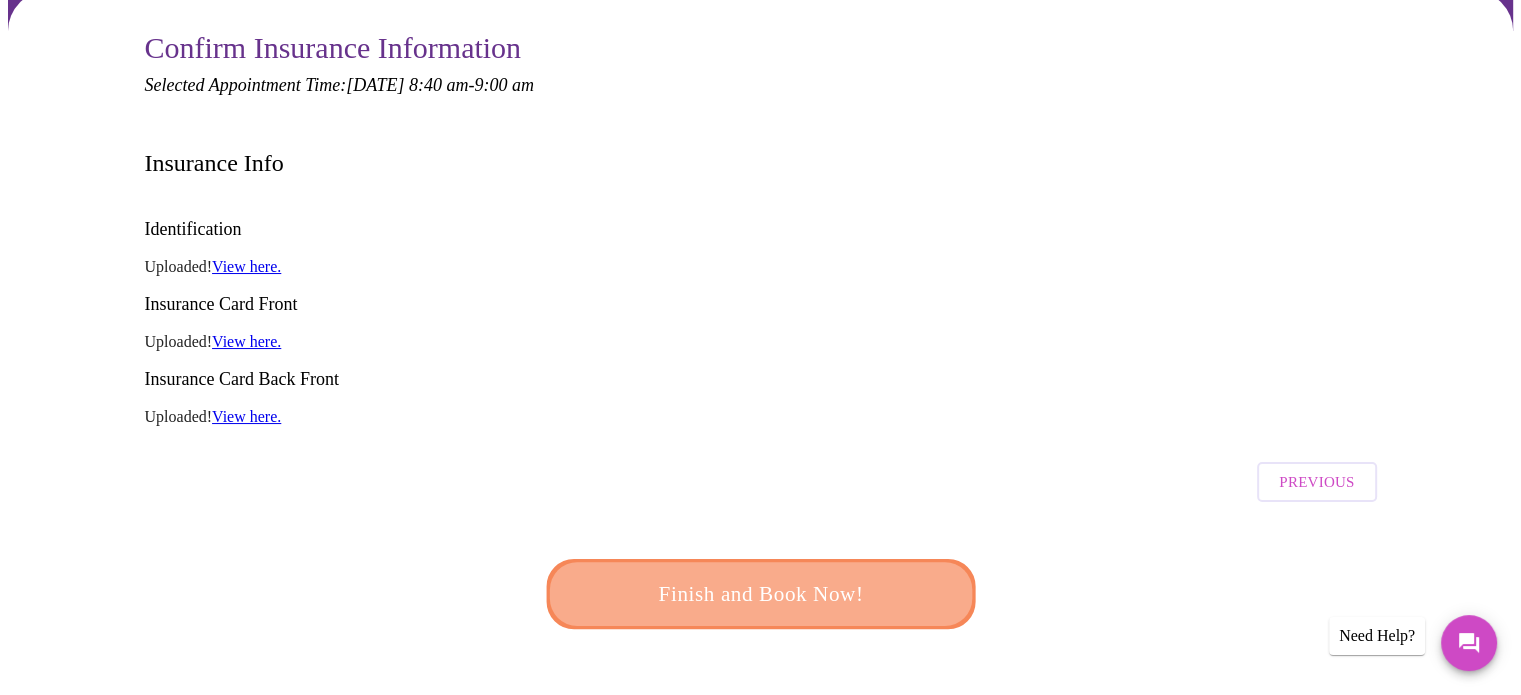 click on "Finish and Book Now!" at bounding box center (760, 594) 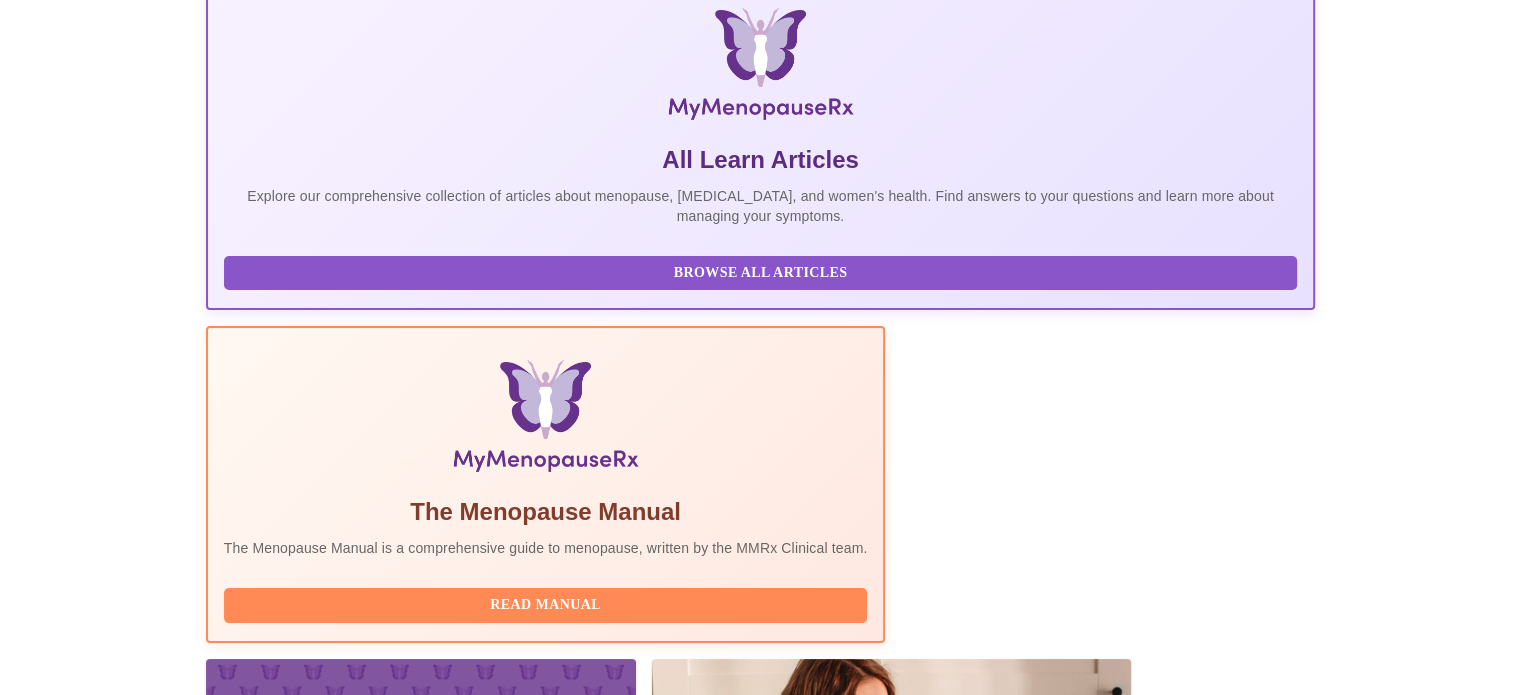 scroll, scrollTop: 396, scrollLeft: 0, axis: vertical 